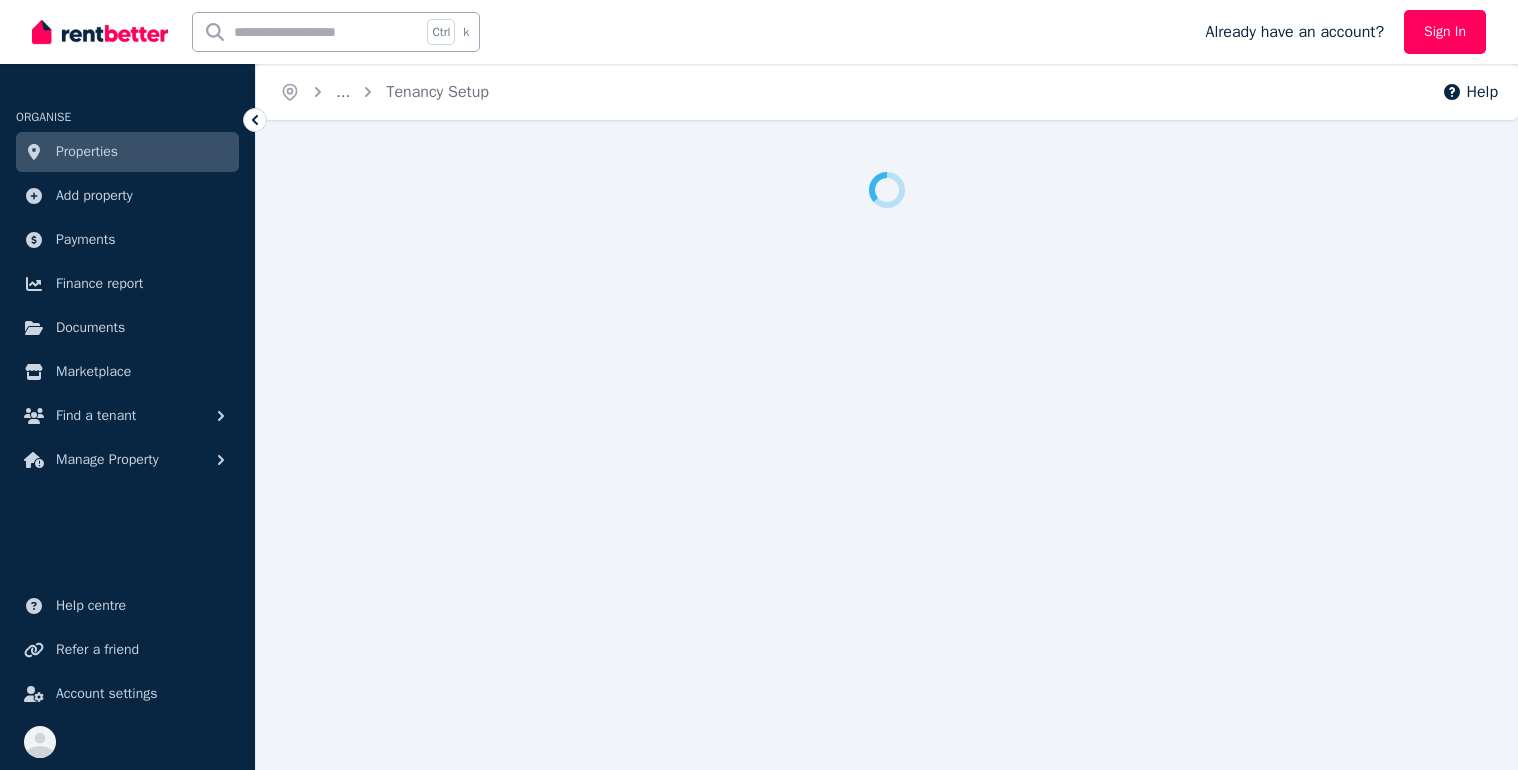 scroll, scrollTop: 0, scrollLeft: 0, axis: both 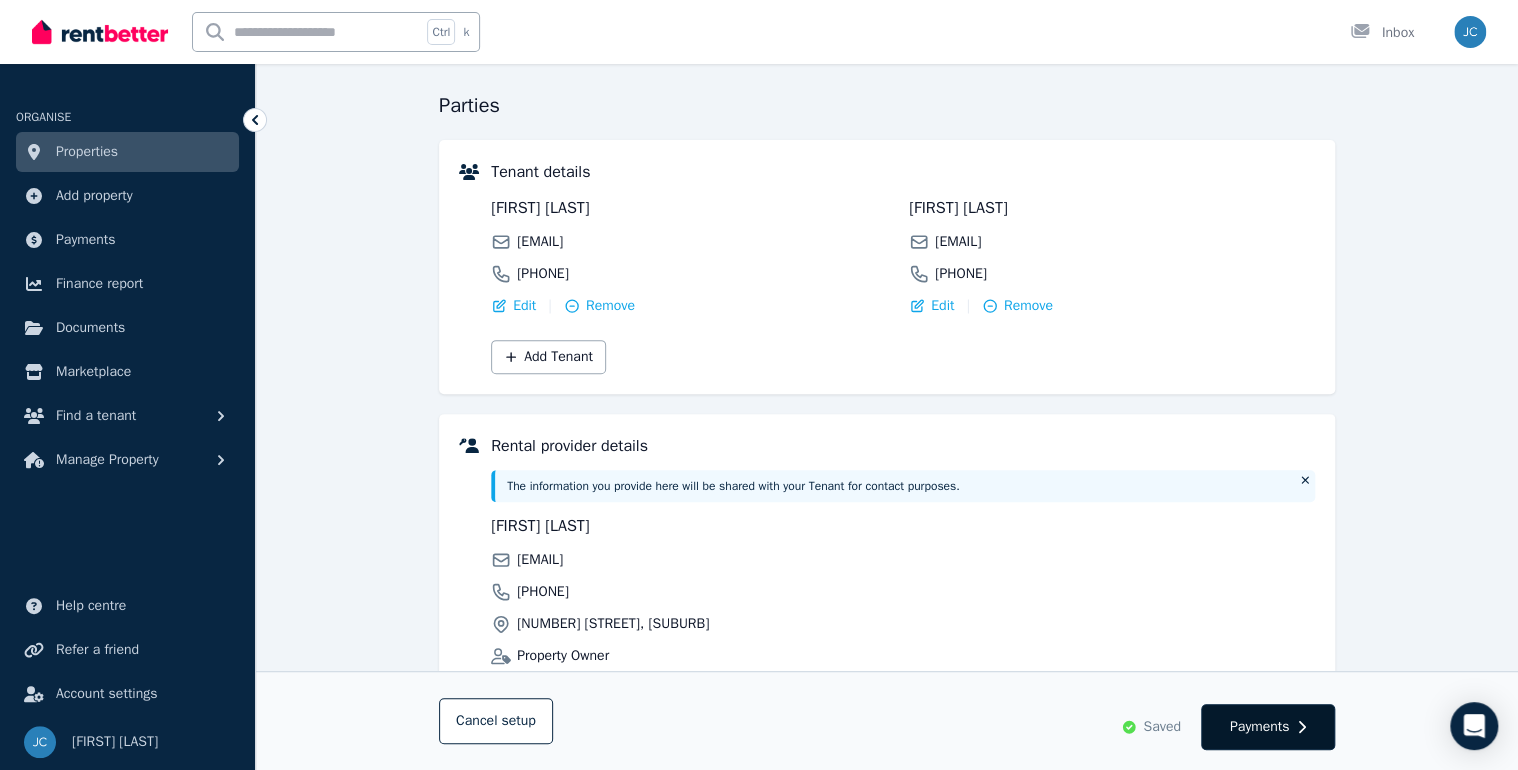 click on "Payments" at bounding box center [1268, 727] 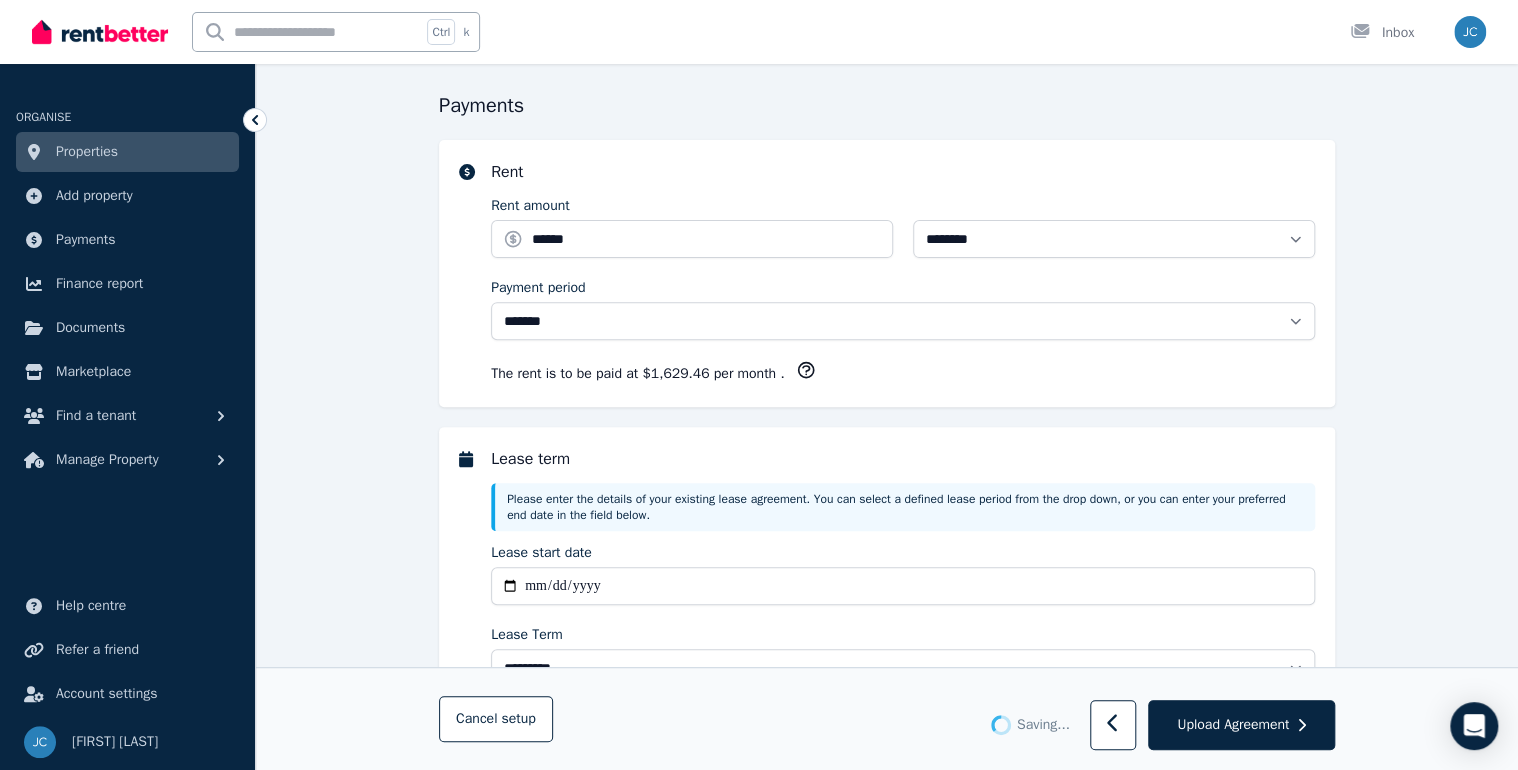 scroll, scrollTop: 0, scrollLeft: 0, axis: both 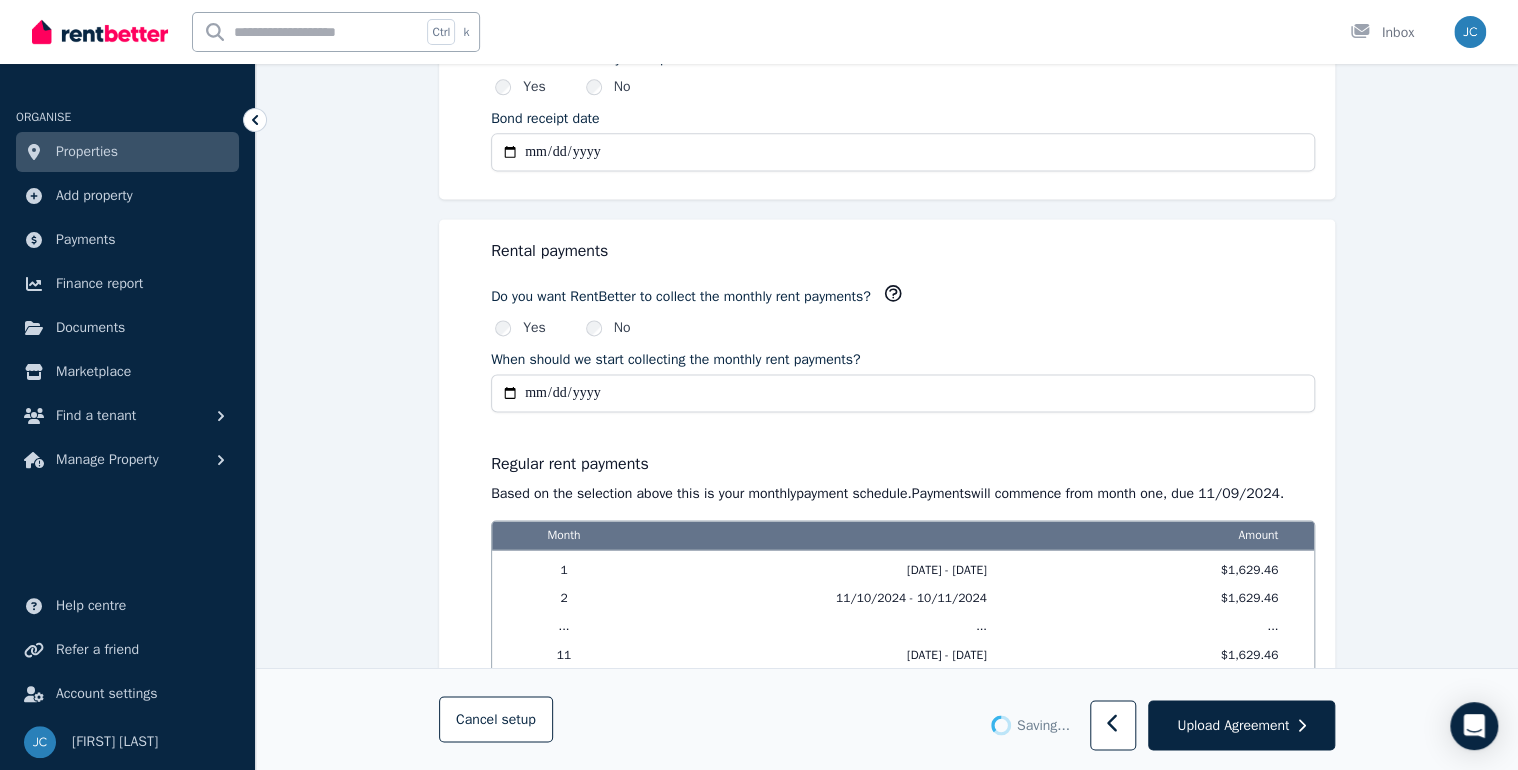 select on "**********" 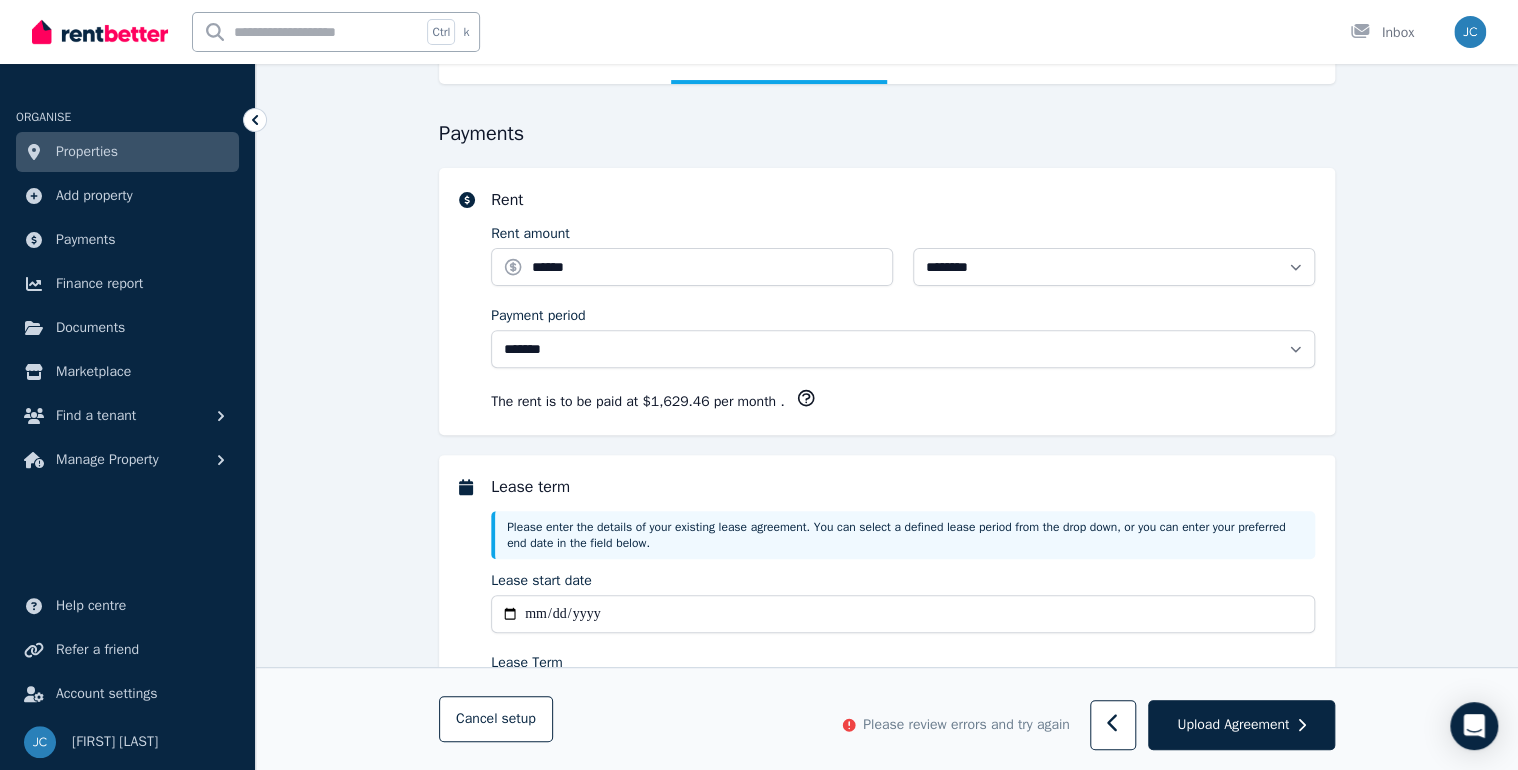 scroll, scrollTop: 143, scrollLeft: 0, axis: vertical 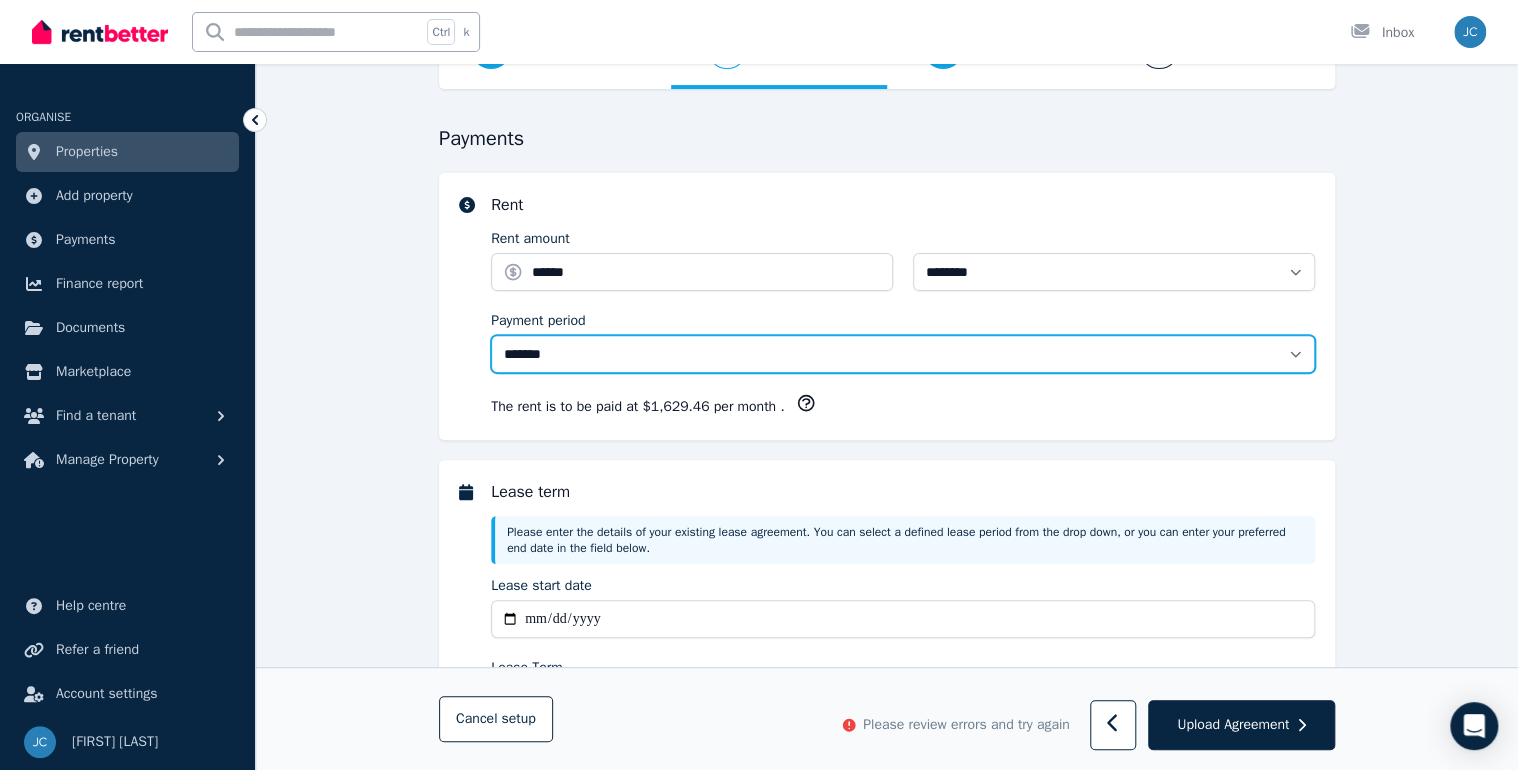 click on "**********" at bounding box center (903, 354) 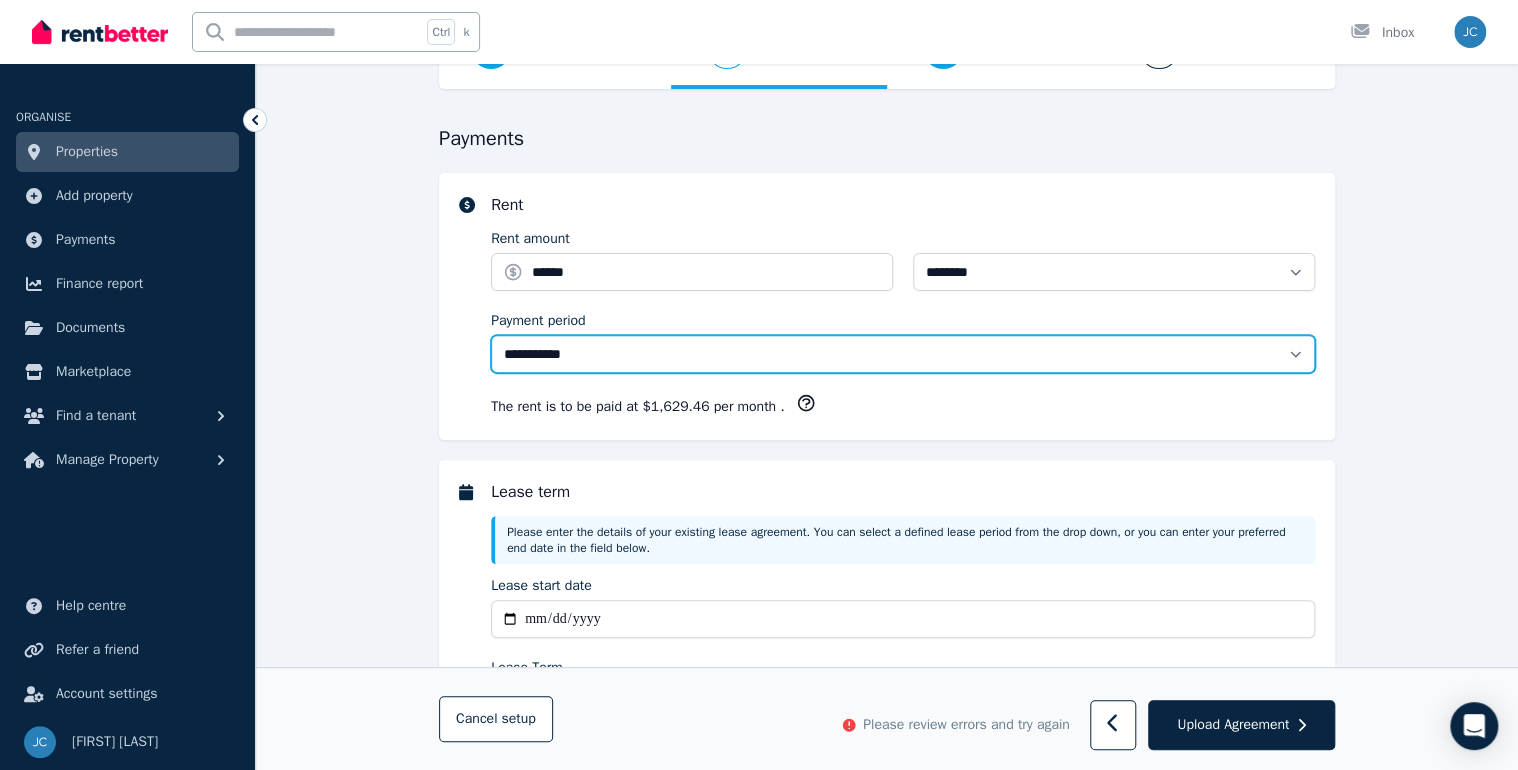 click on "**********" at bounding box center (903, 354) 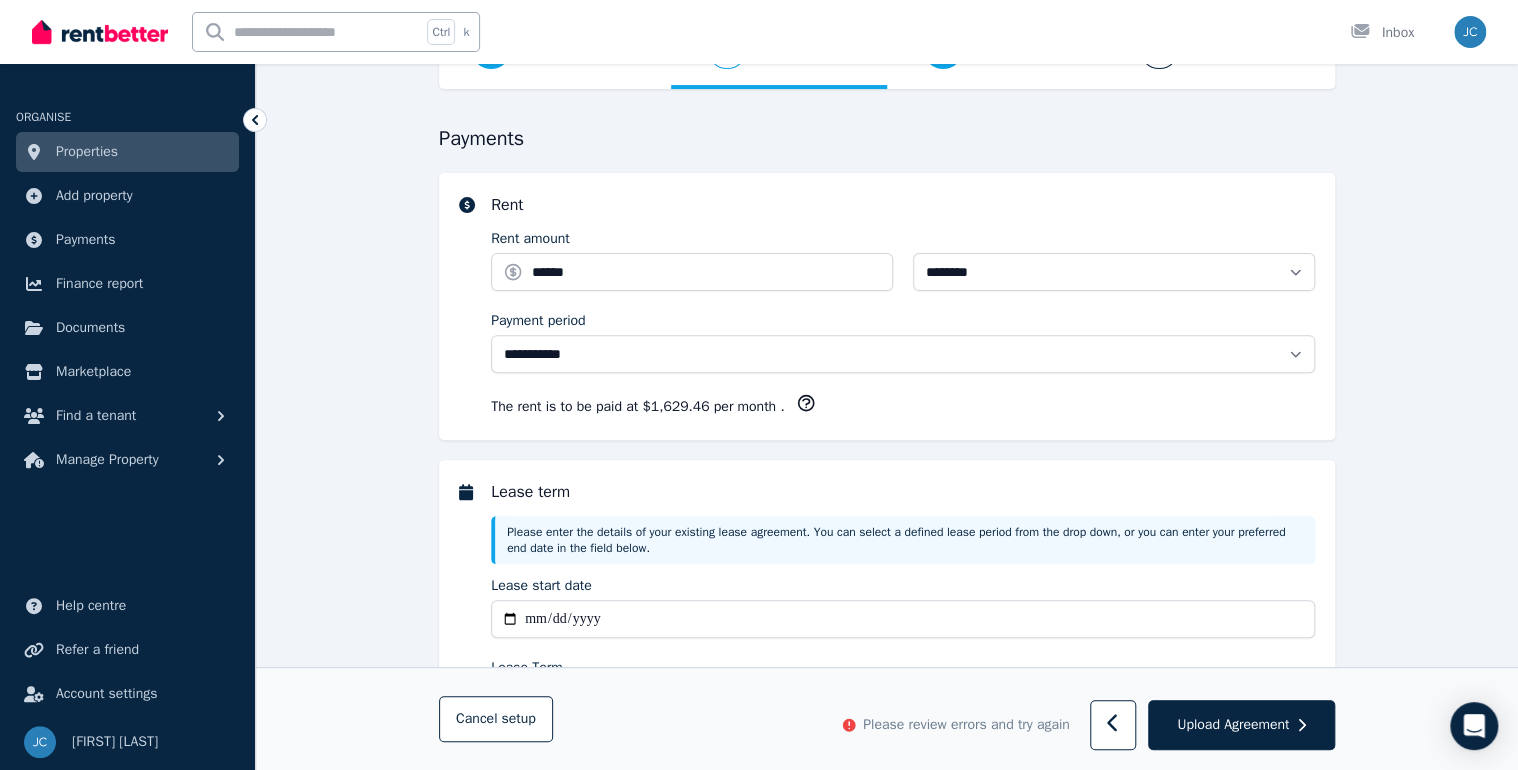 scroll, scrollTop: 1263, scrollLeft: 0, axis: vertical 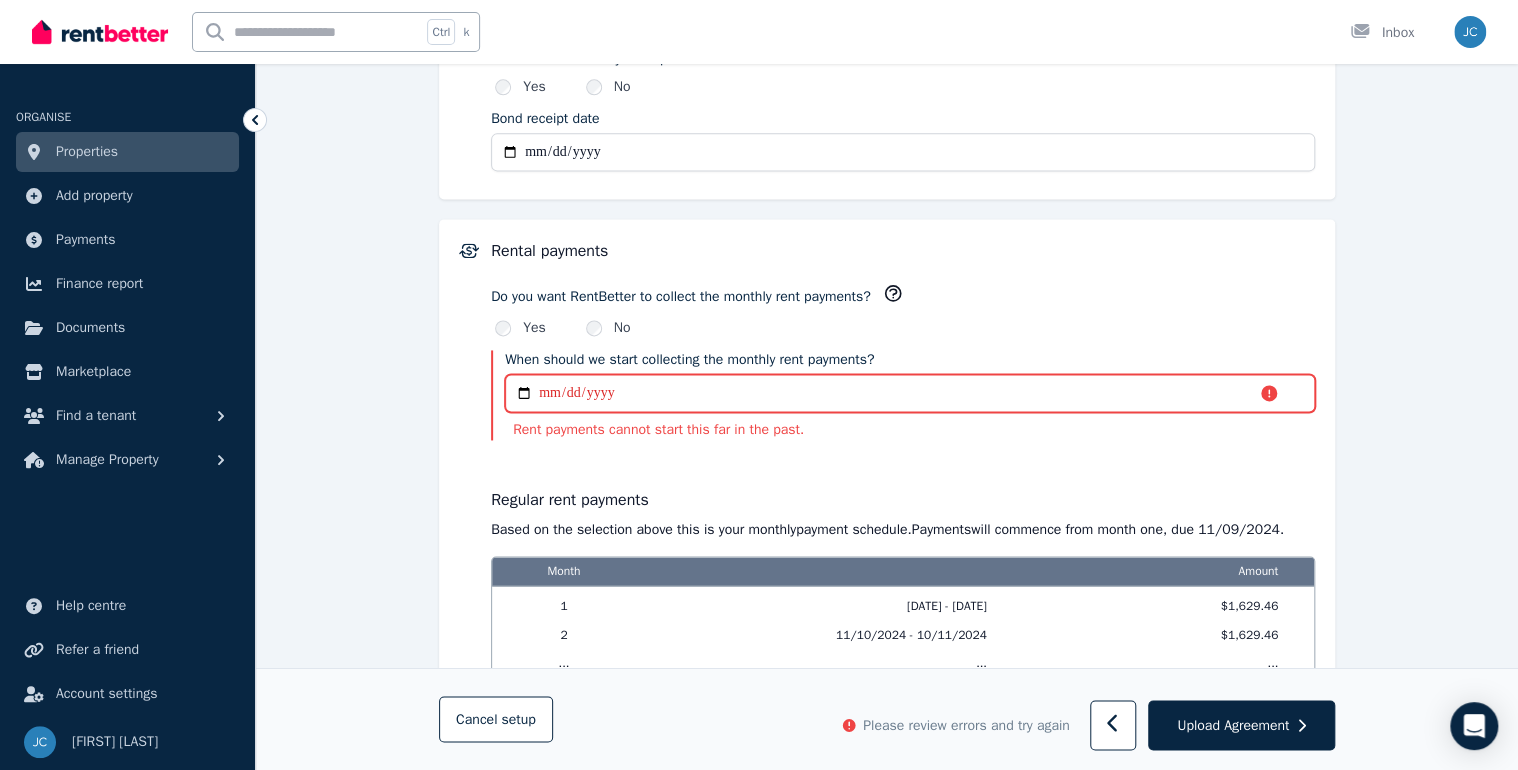 click on "**********" at bounding box center (910, 393) 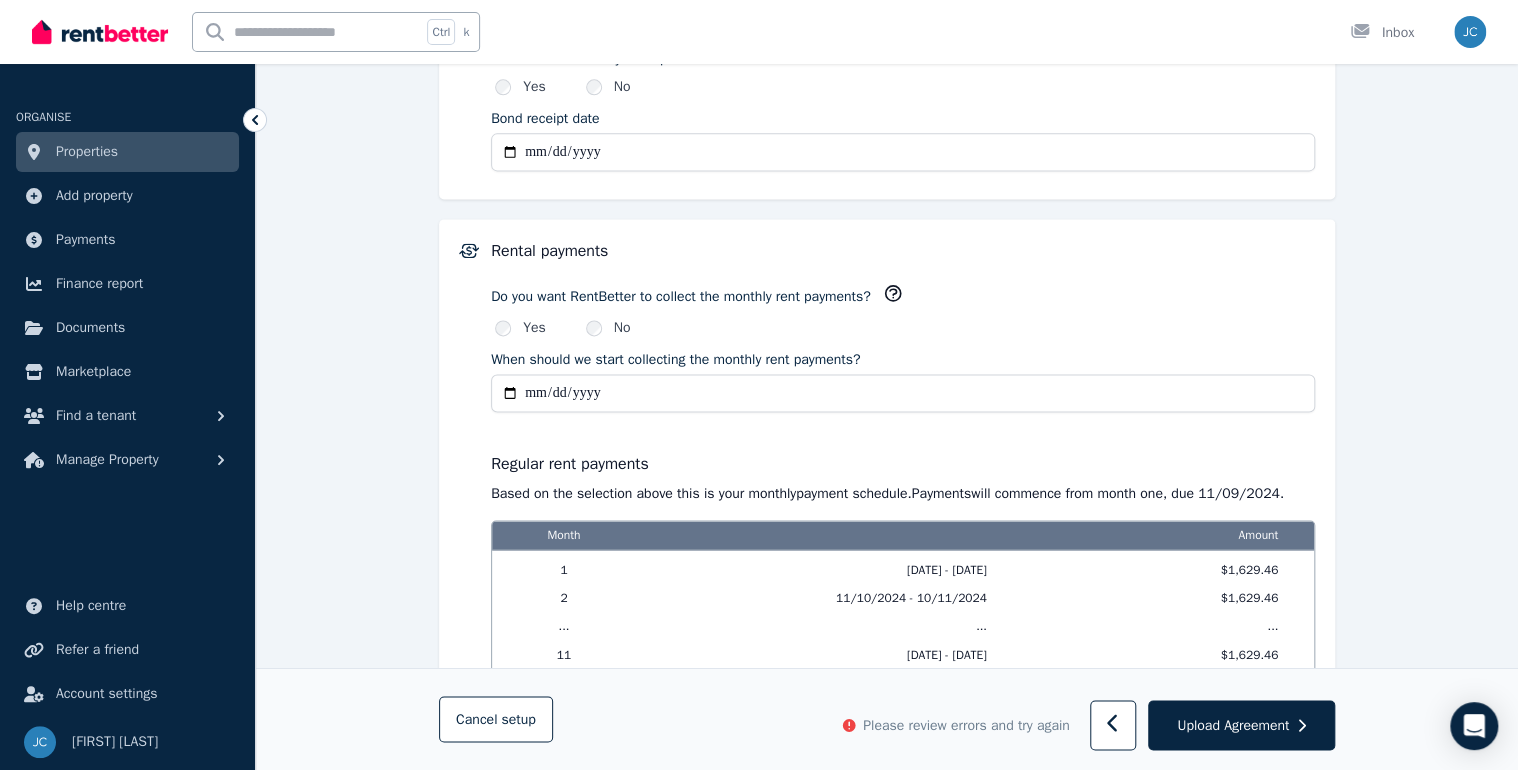 type on "**********" 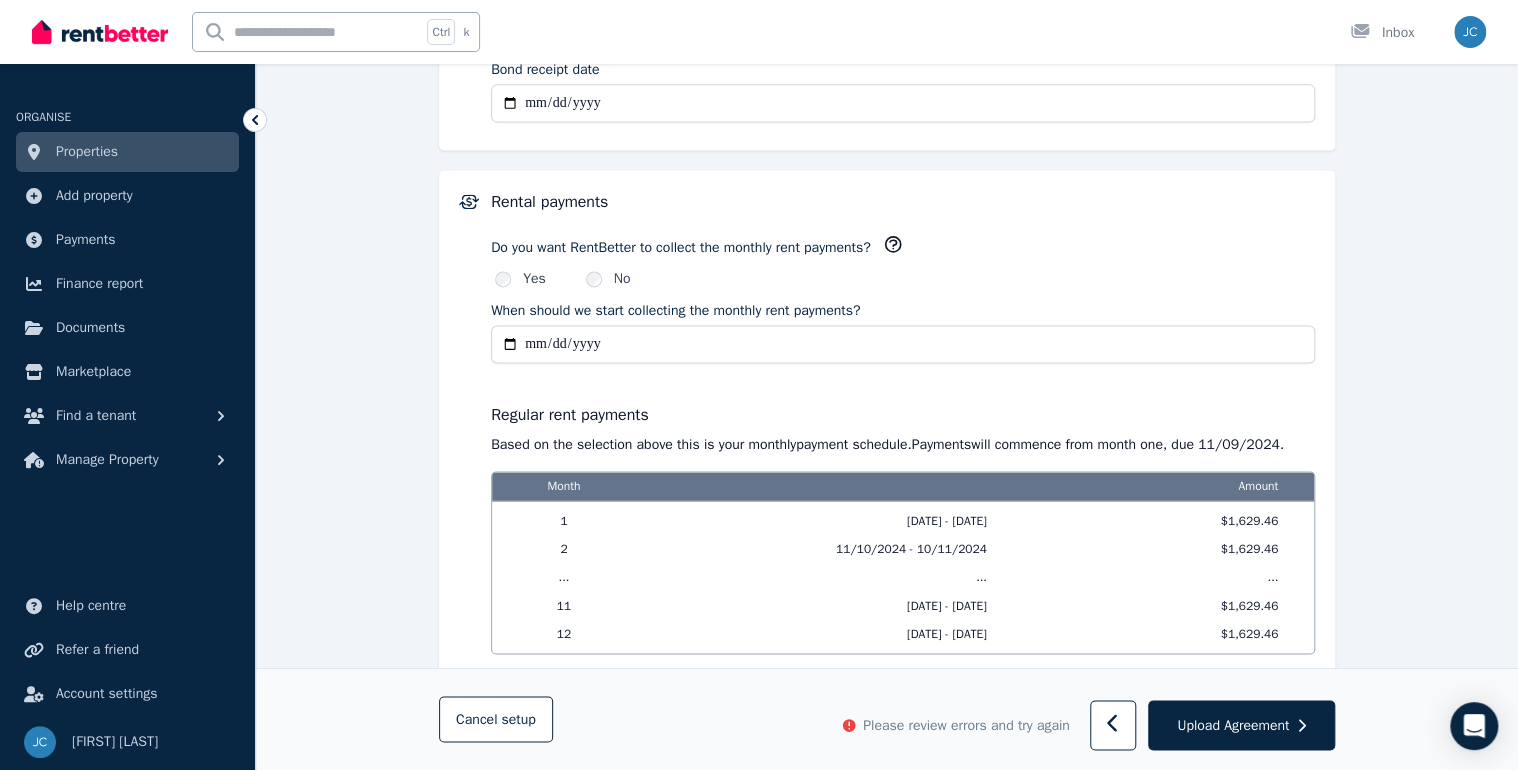 scroll, scrollTop: 1503, scrollLeft: 0, axis: vertical 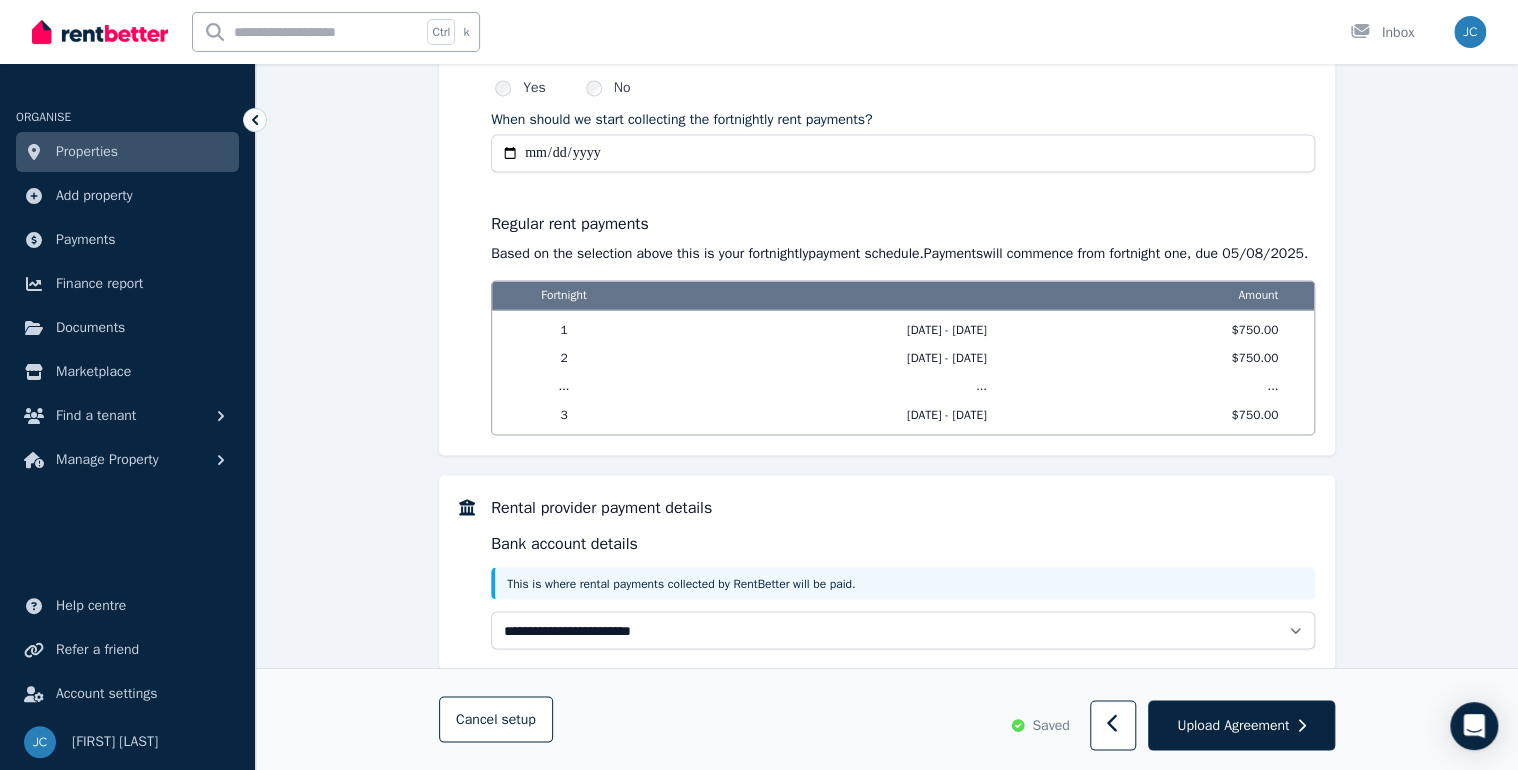 click on "**********" at bounding box center [887, -262] 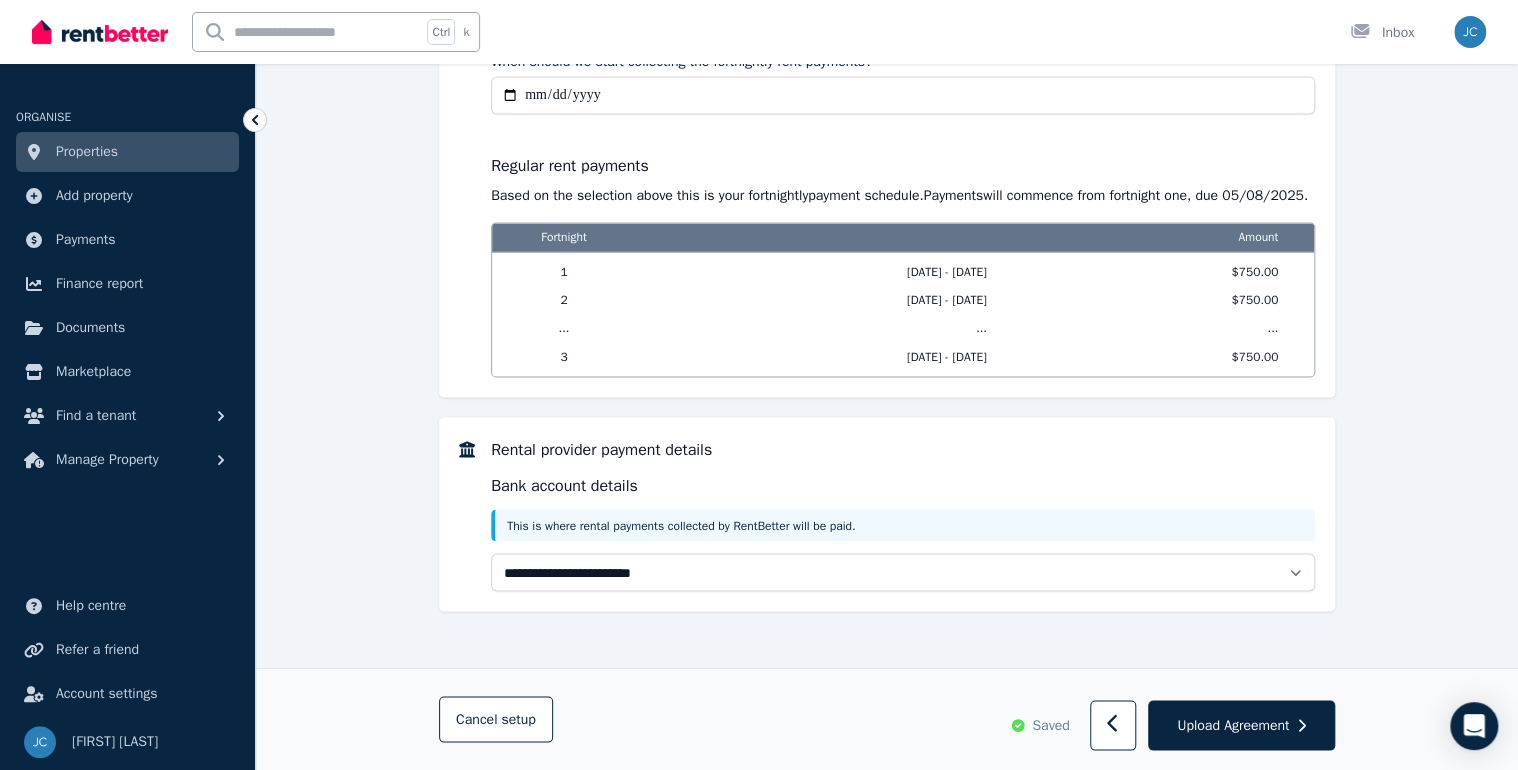 scroll, scrollTop: 1568, scrollLeft: 0, axis: vertical 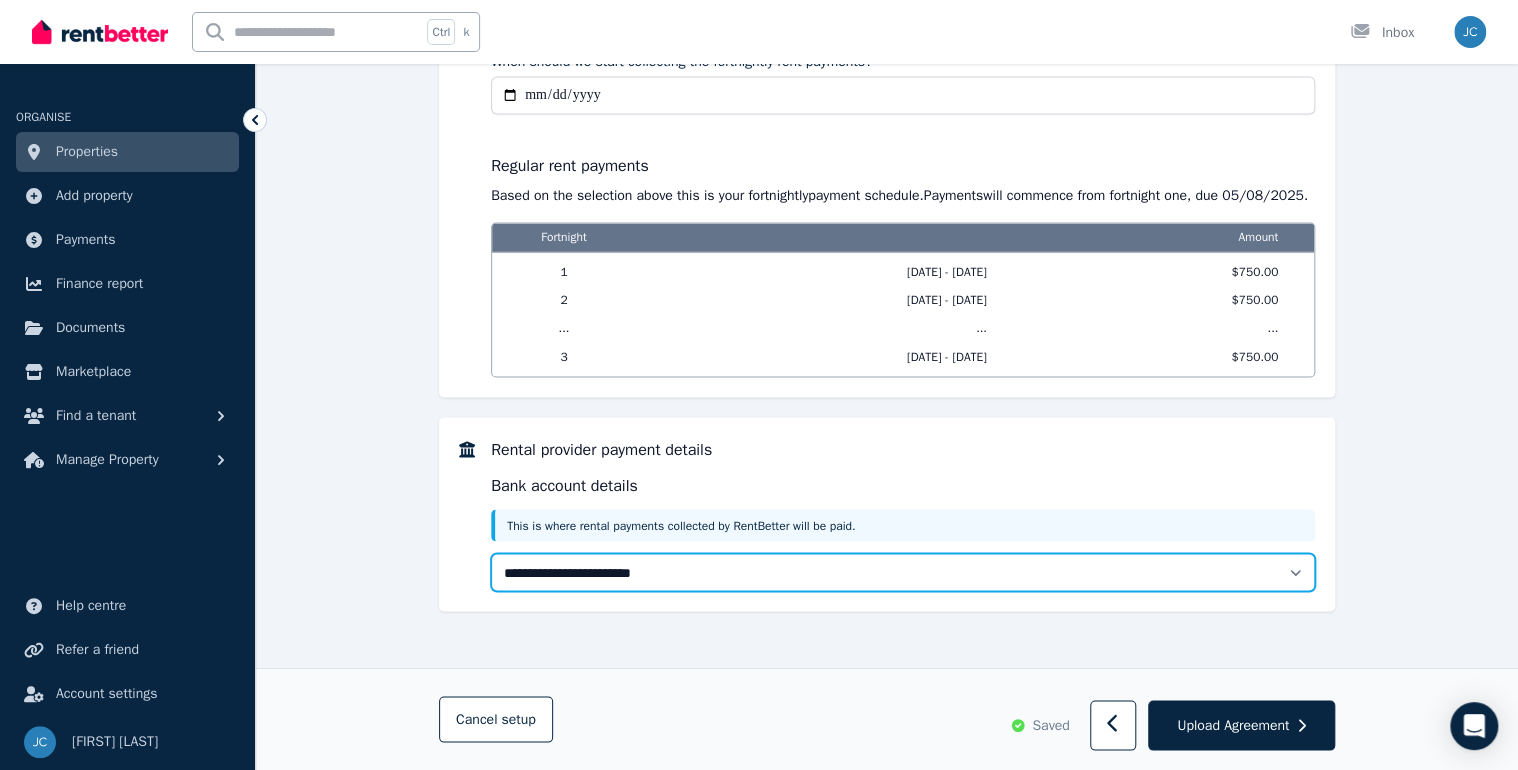 click on "**********" at bounding box center (903, 572) 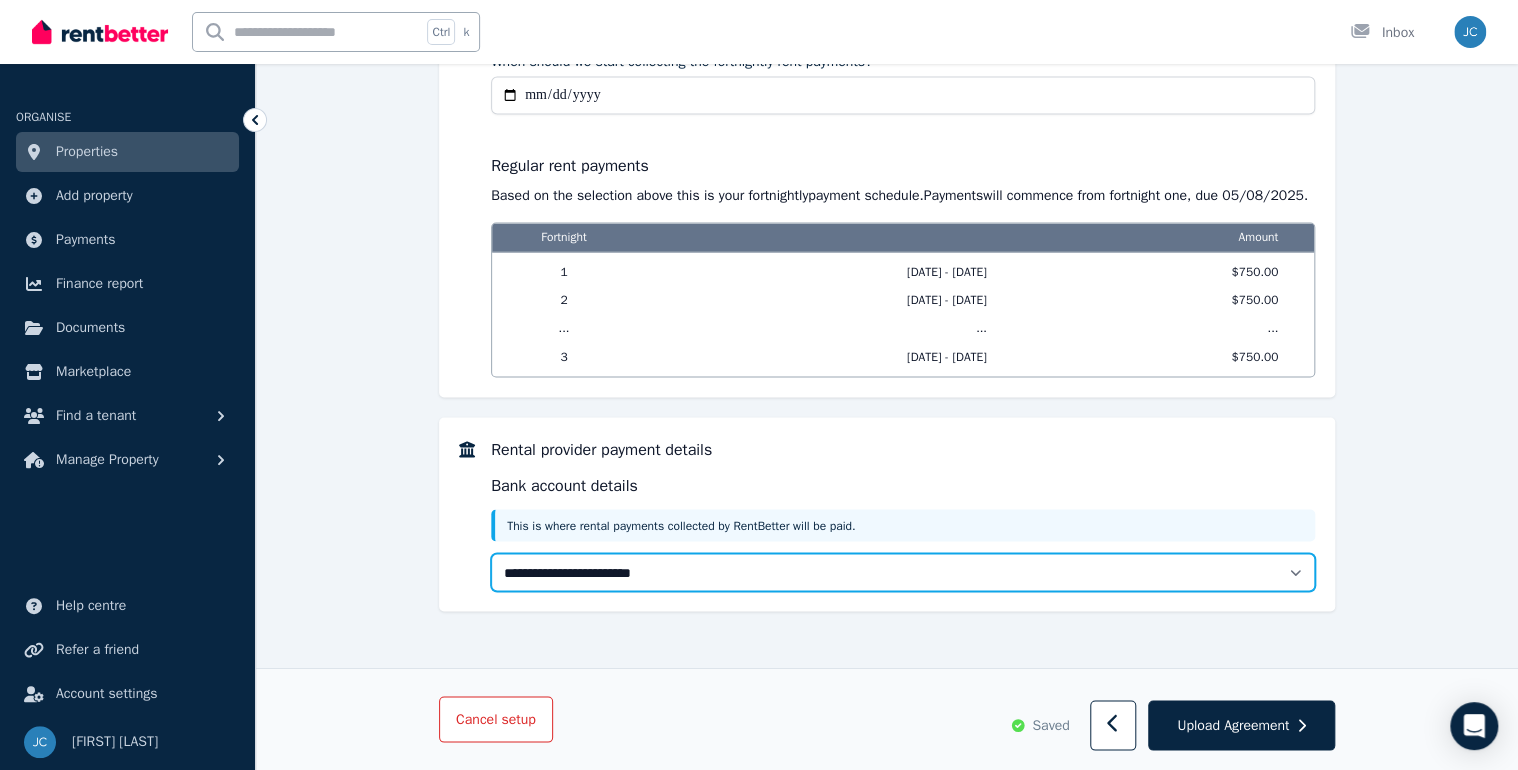 select on "**********" 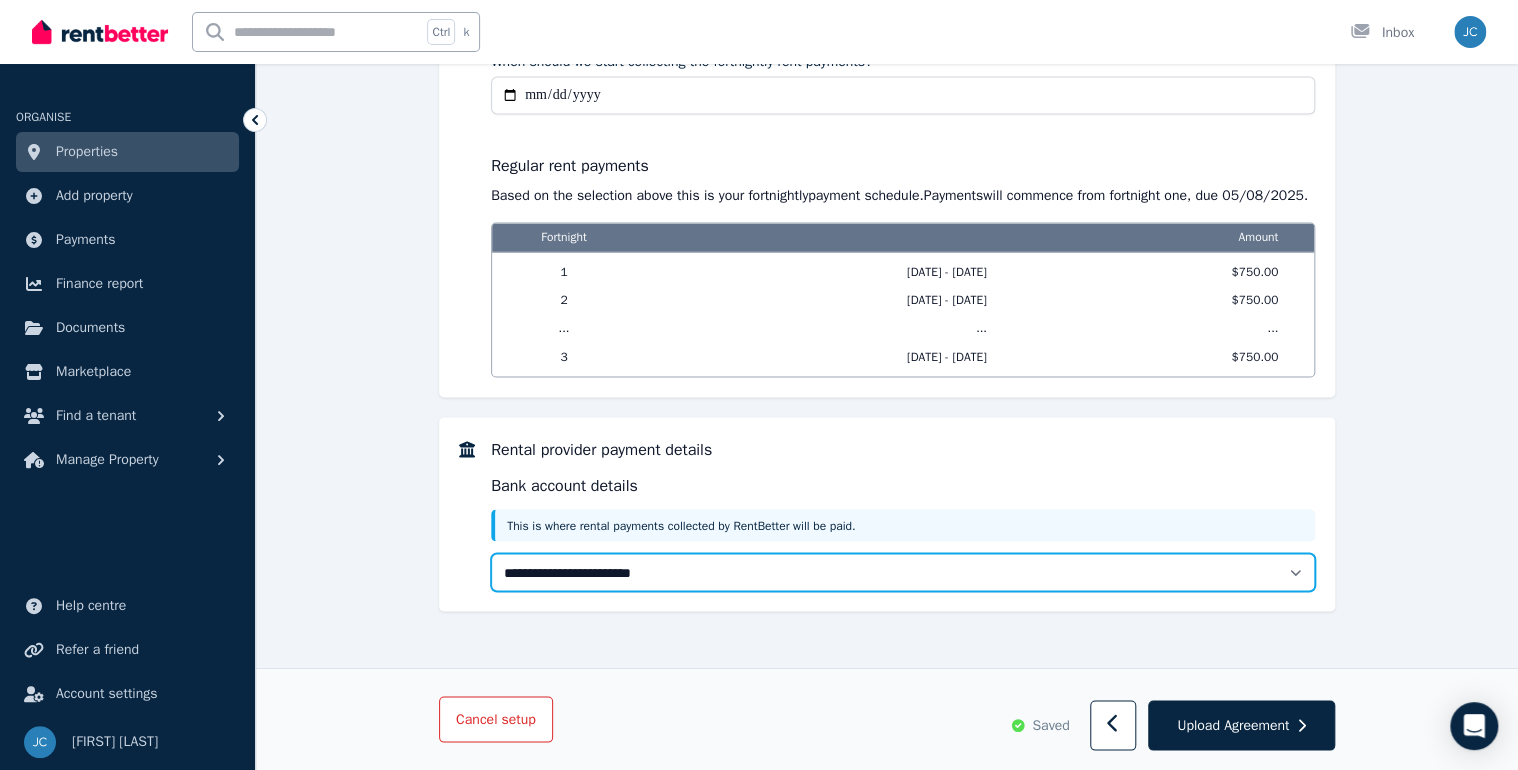 click on "**********" at bounding box center [903, 572] 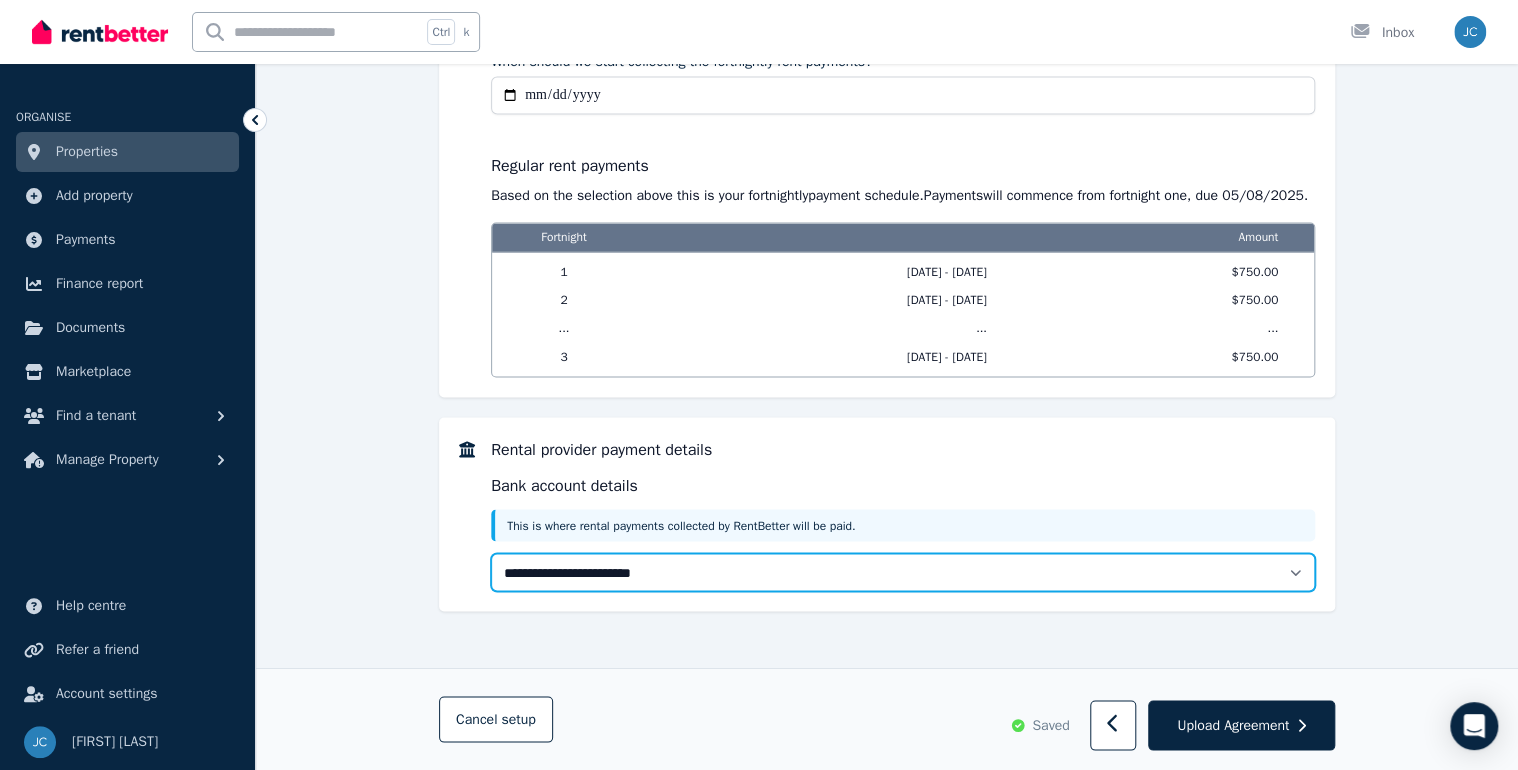 scroll, scrollTop: 1568, scrollLeft: 0, axis: vertical 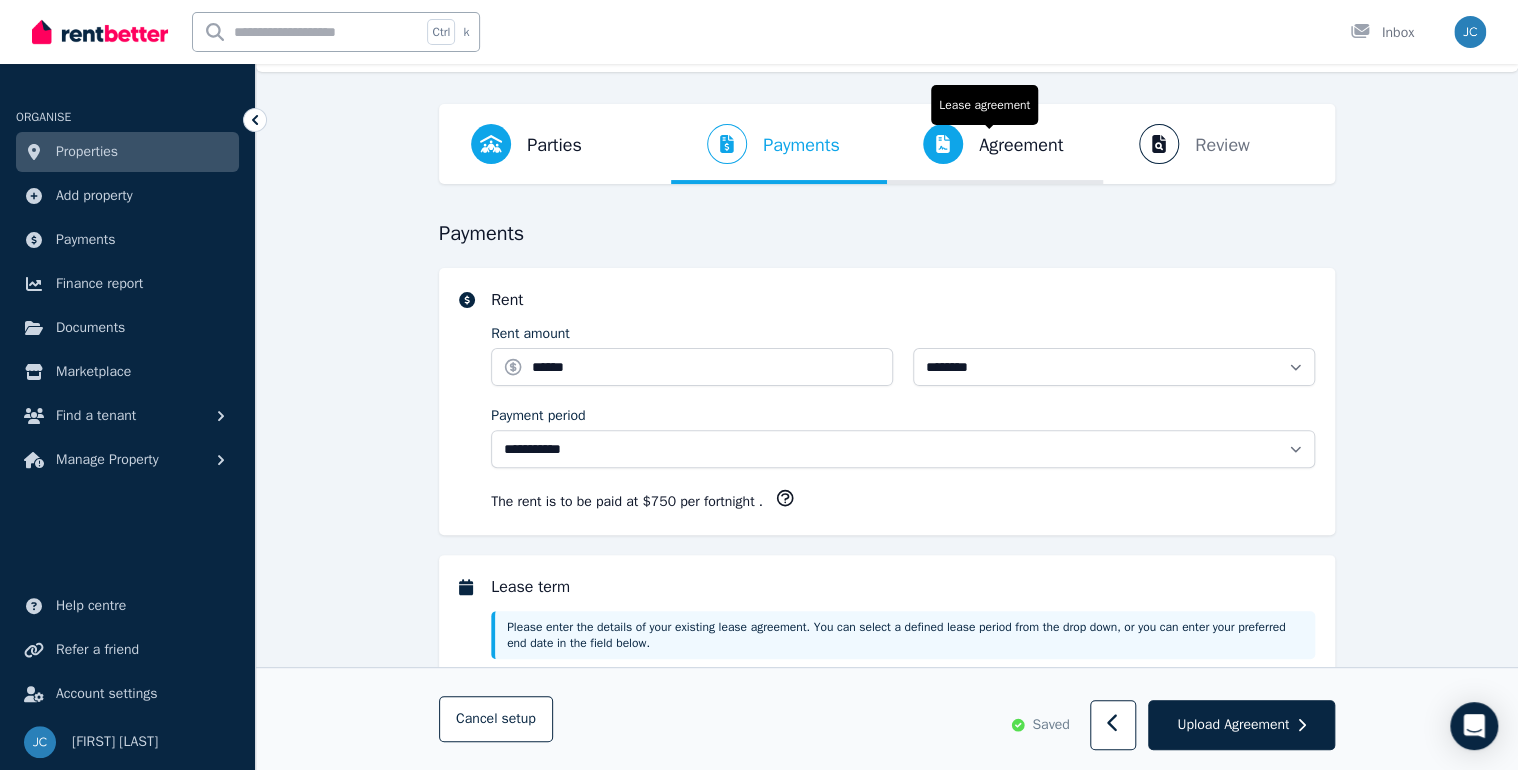 click on "Agreement" at bounding box center [1021, 145] 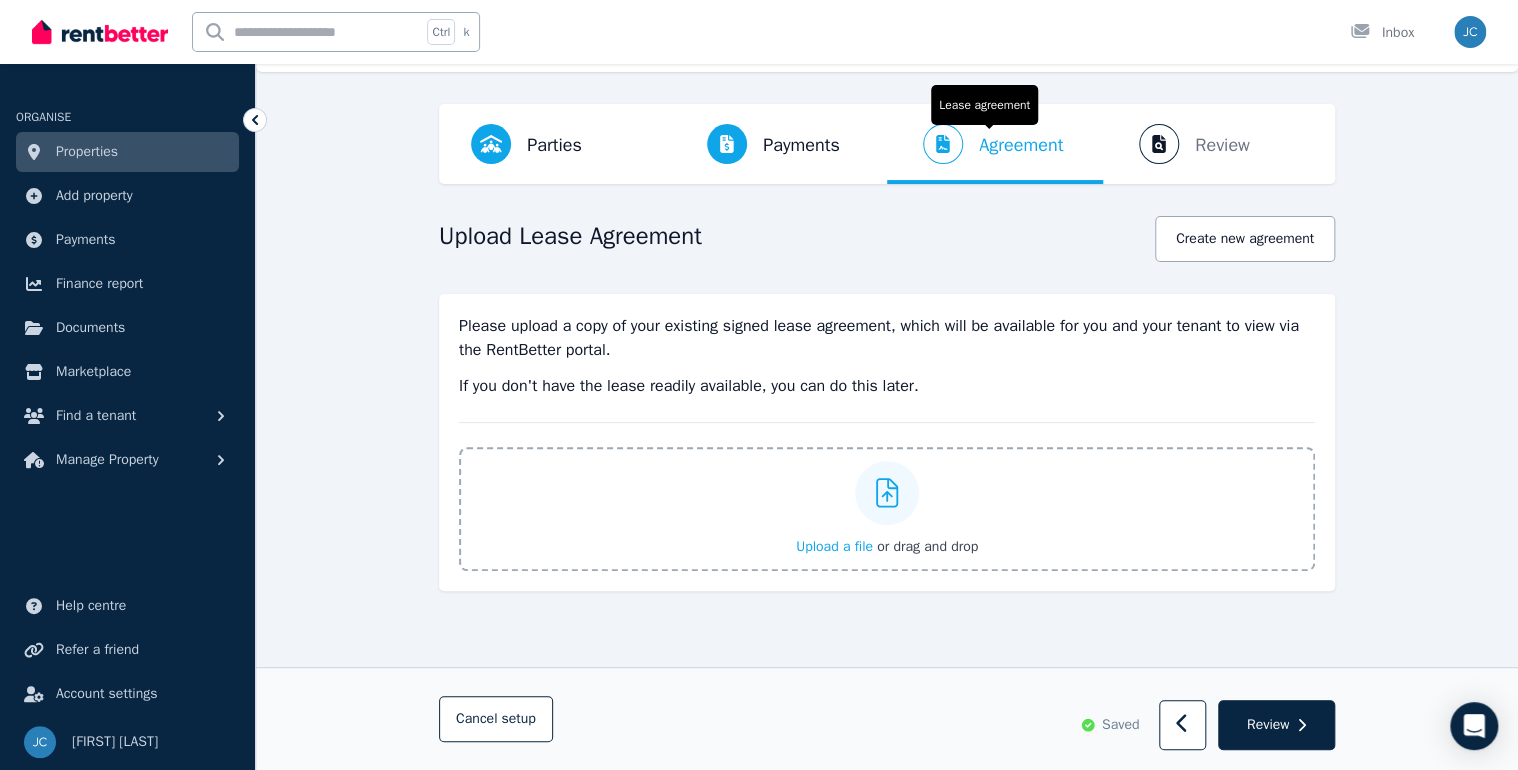 scroll, scrollTop: 0, scrollLeft: 0, axis: both 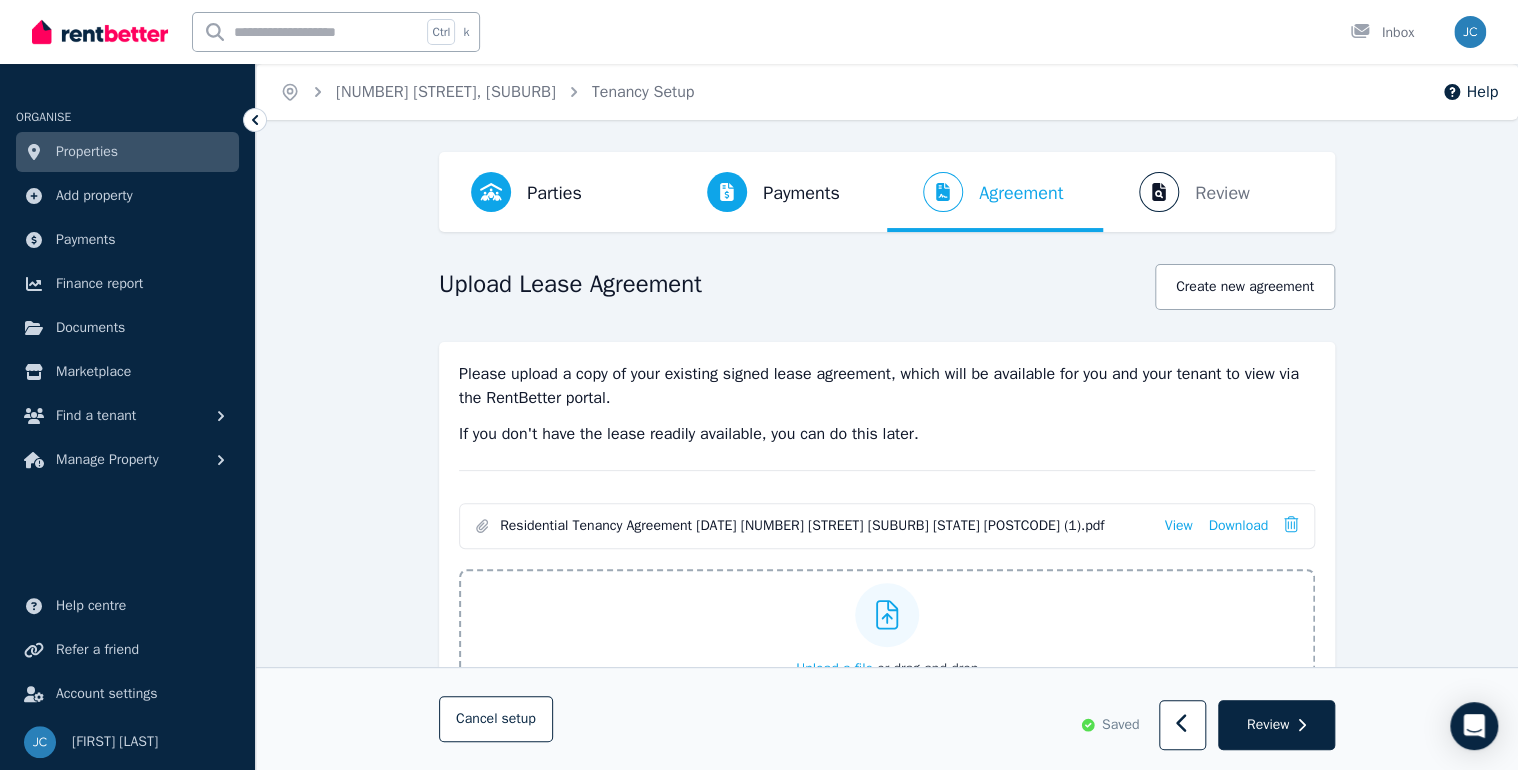 click on "Parties Rental provider and tenant details Payments Bond and rental payments Agreement Lease agreement Review Send tenancy details" at bounding box center [887, 192] 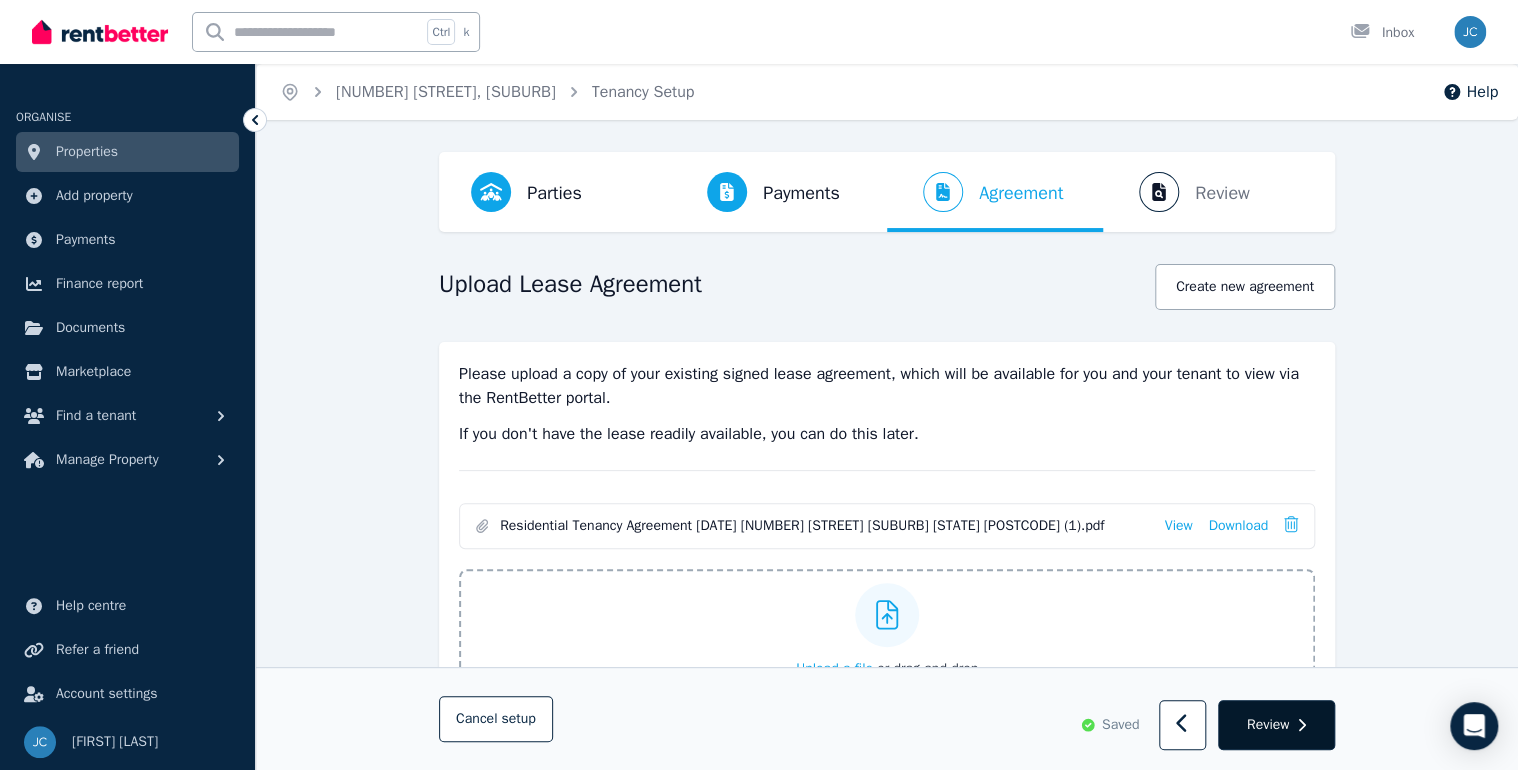 click on "Review" at bounding box center [1268, 725] 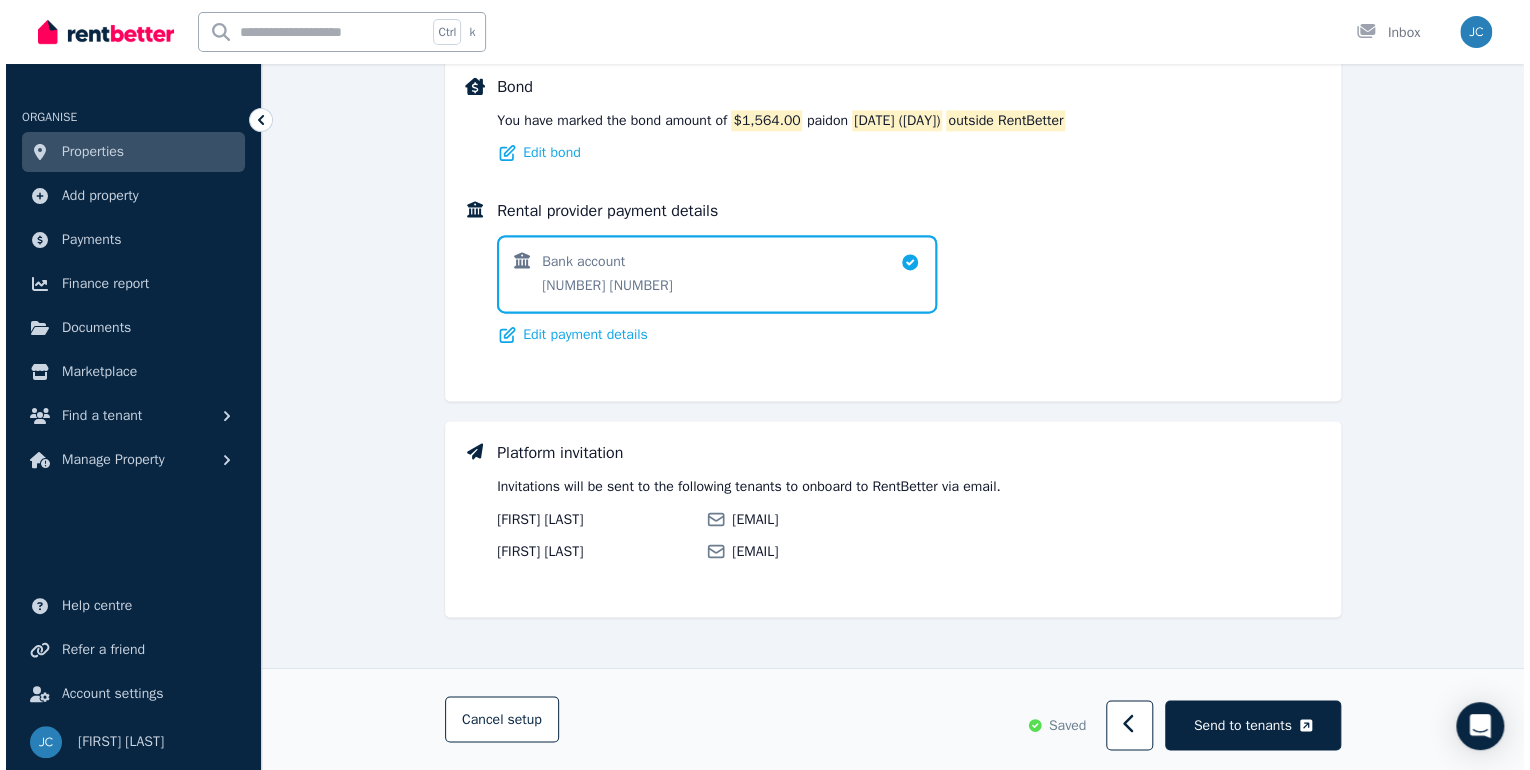 scroll, scrollTop: 1386, scrollLeft: 0, axis: vertical 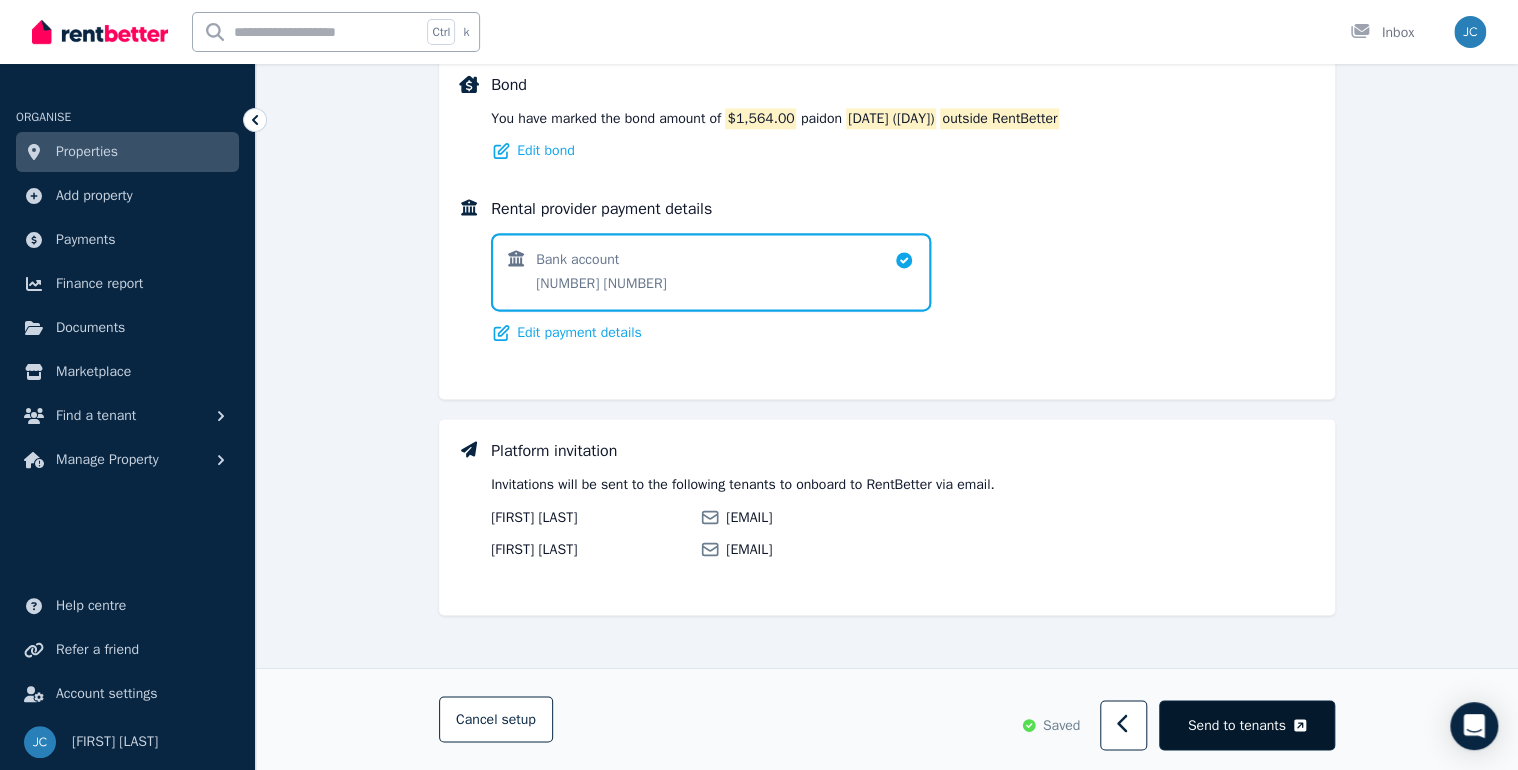 click on "Send to tenants" at bounding box center (1237, 725) 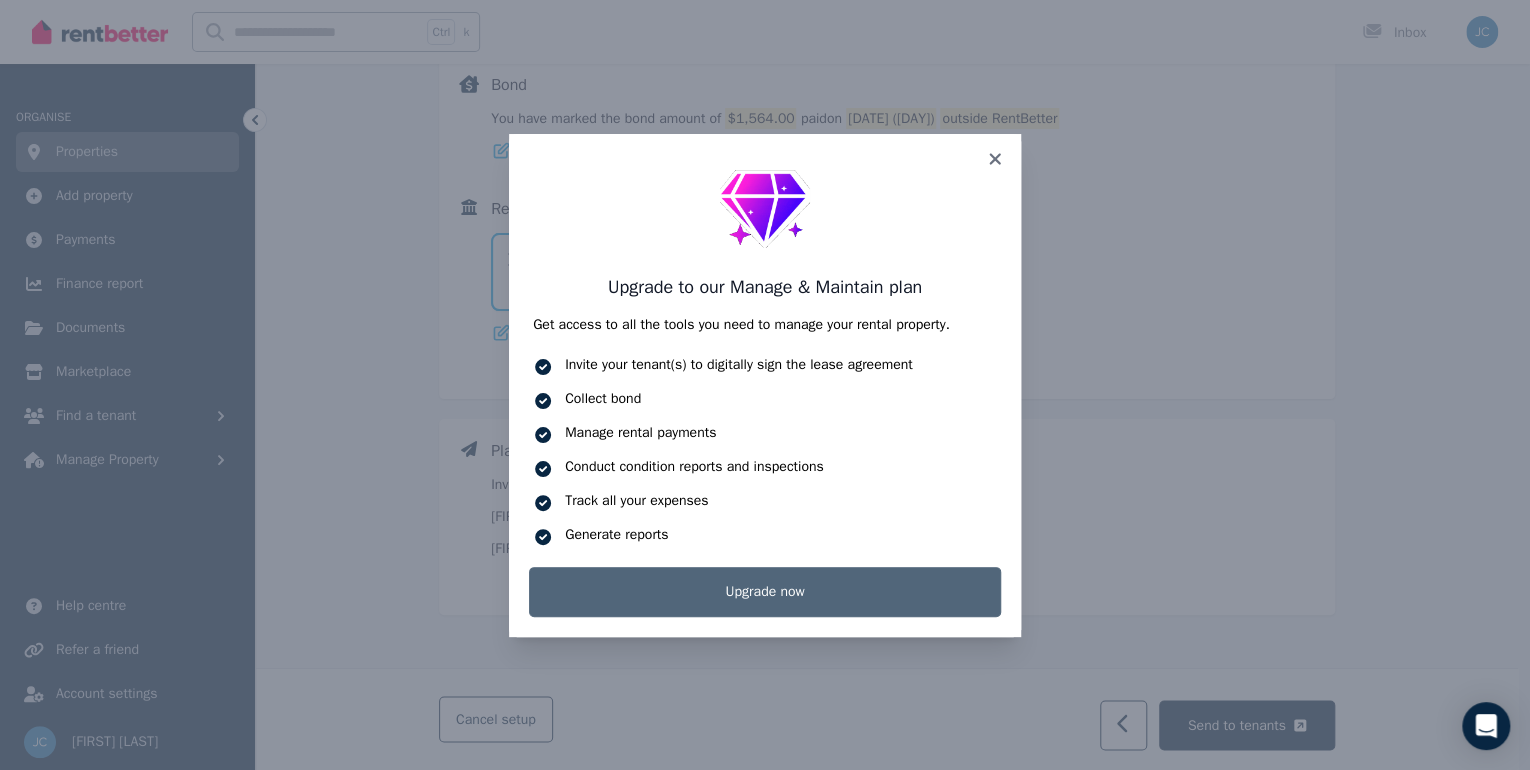 click on "Upgrade now" at bounding box center (765, 592) 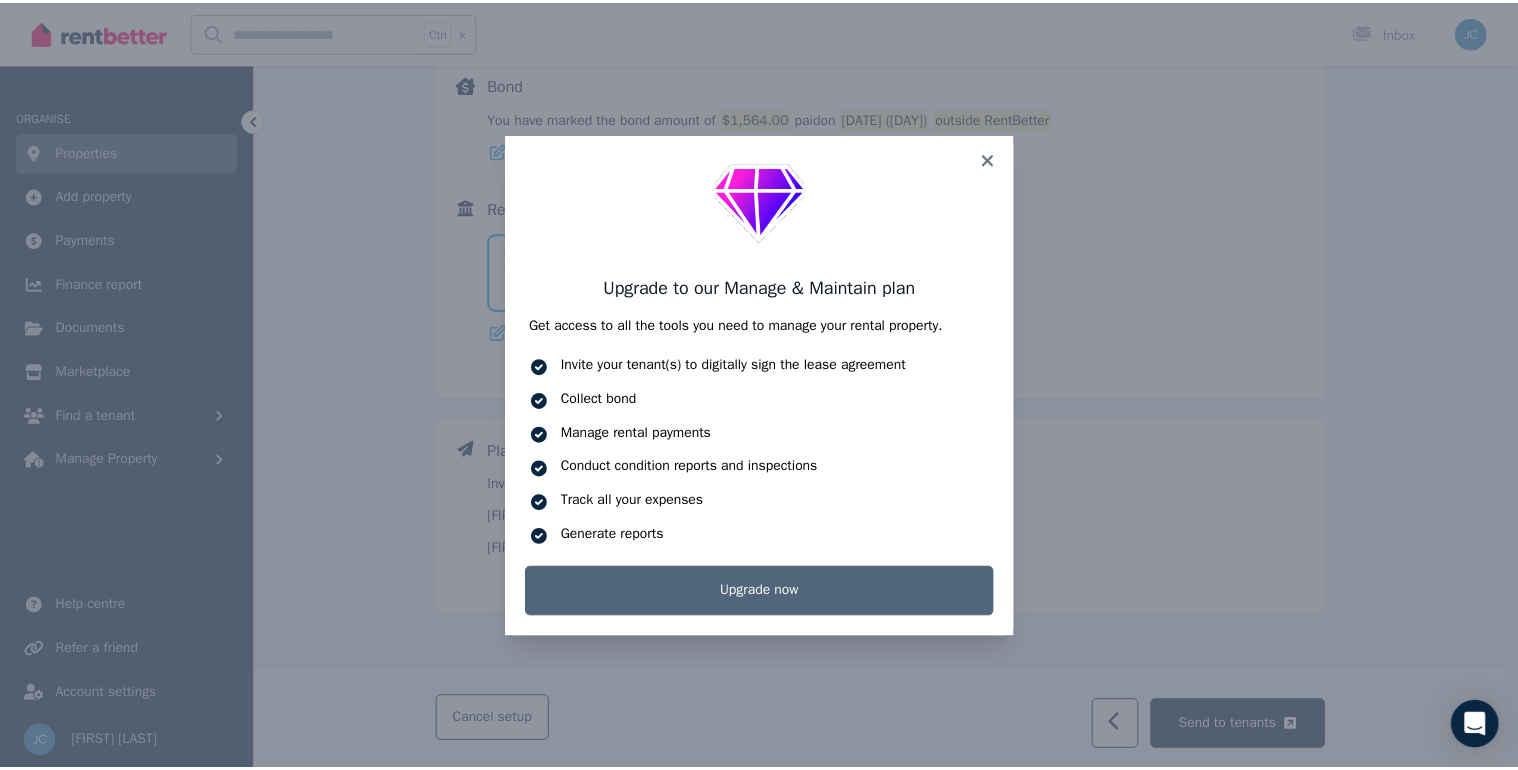 scroll, scrollTop: 0, scrollLeft: 0, axis: both 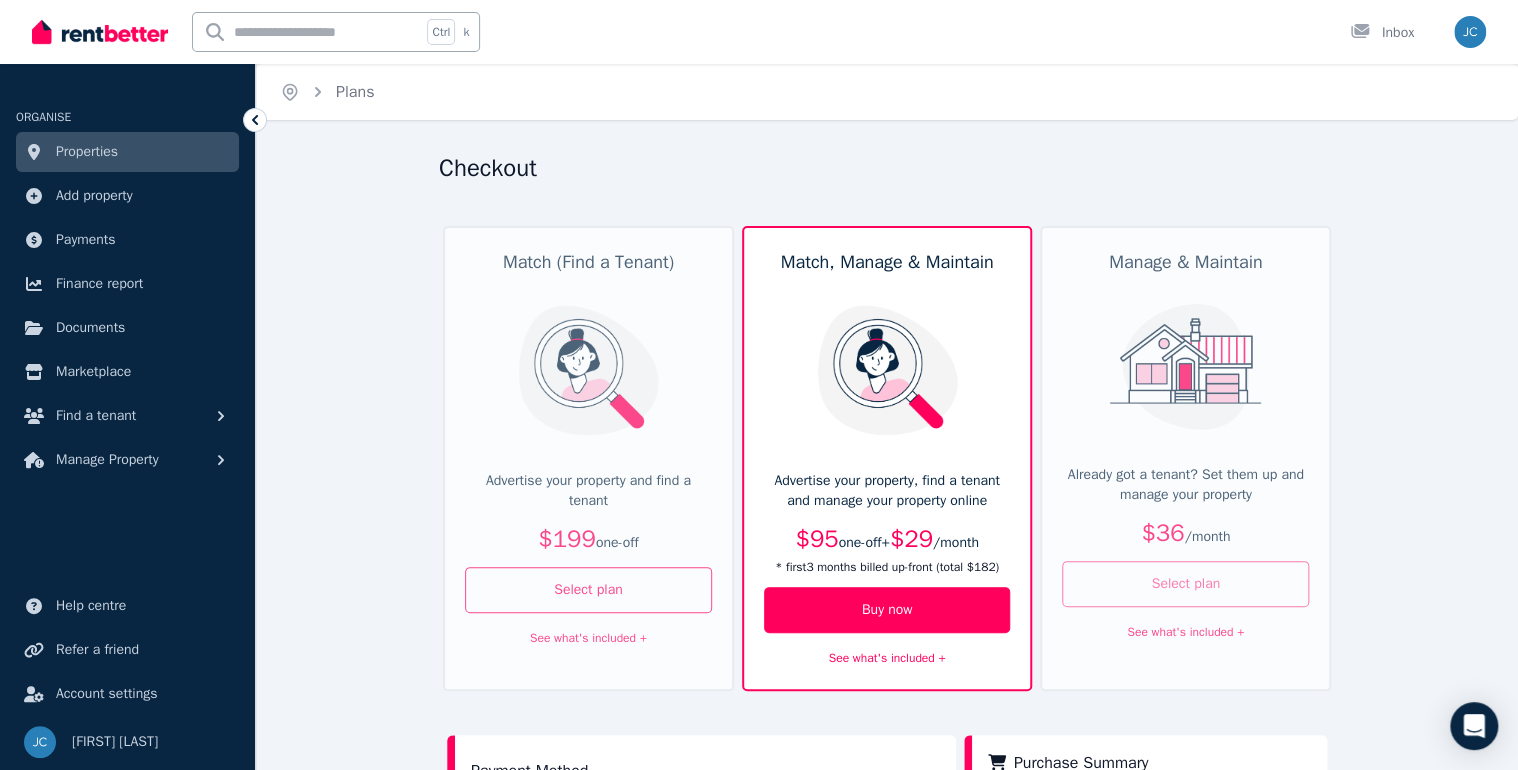 click on "Select plan" at bounding box center [1185, 584] 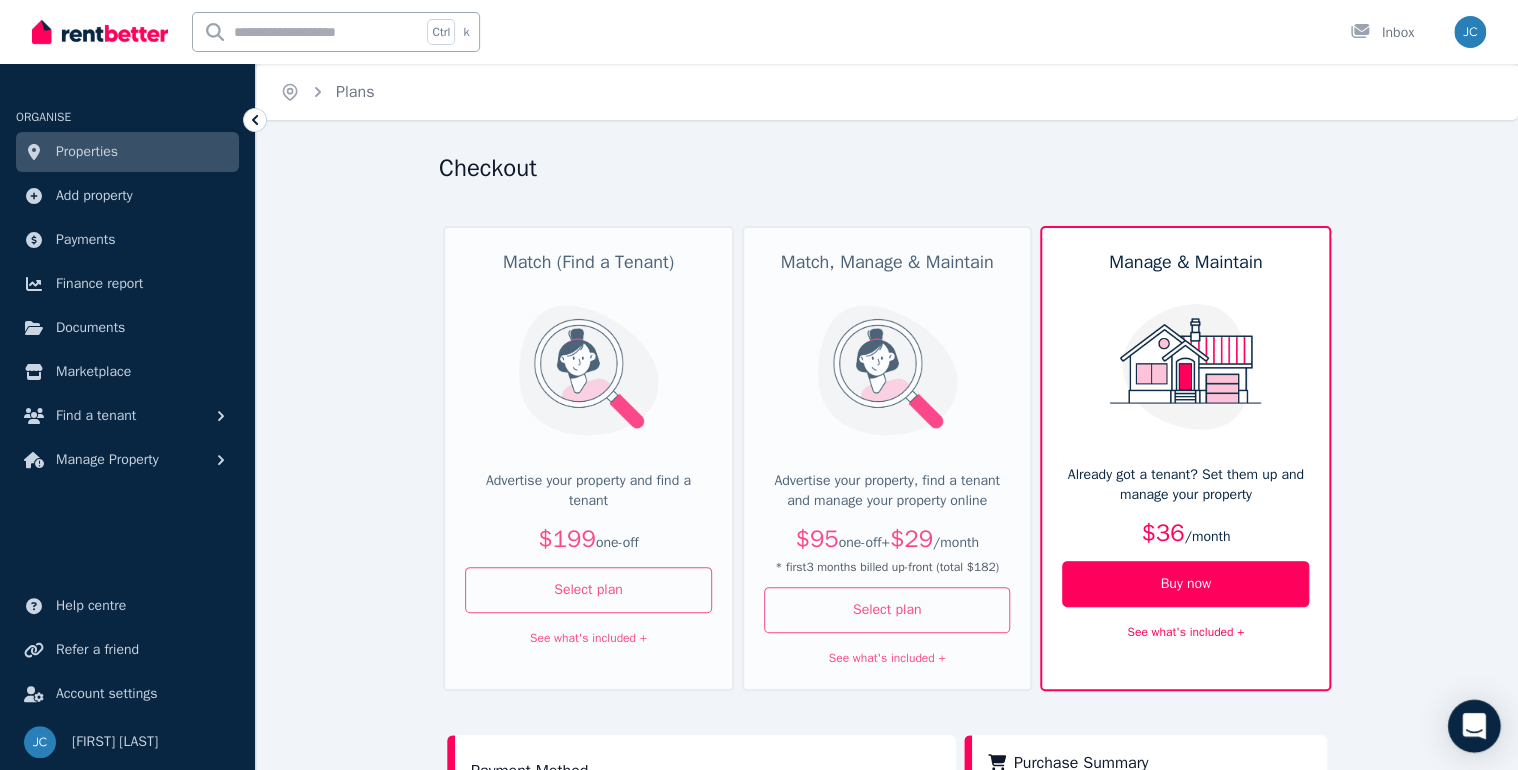 click 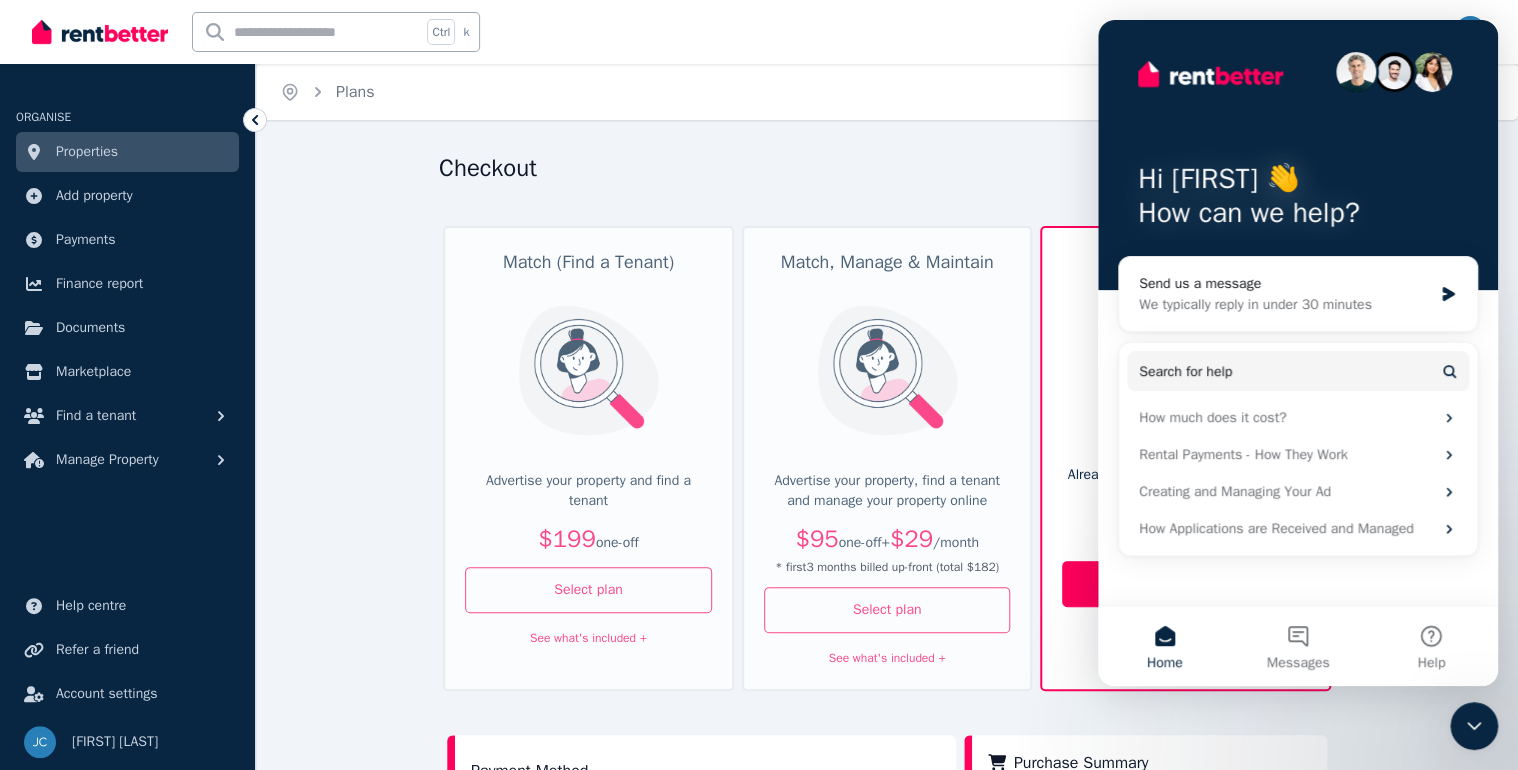 scroll, scrollTop: 0, scrollLeft: 0, axis: both 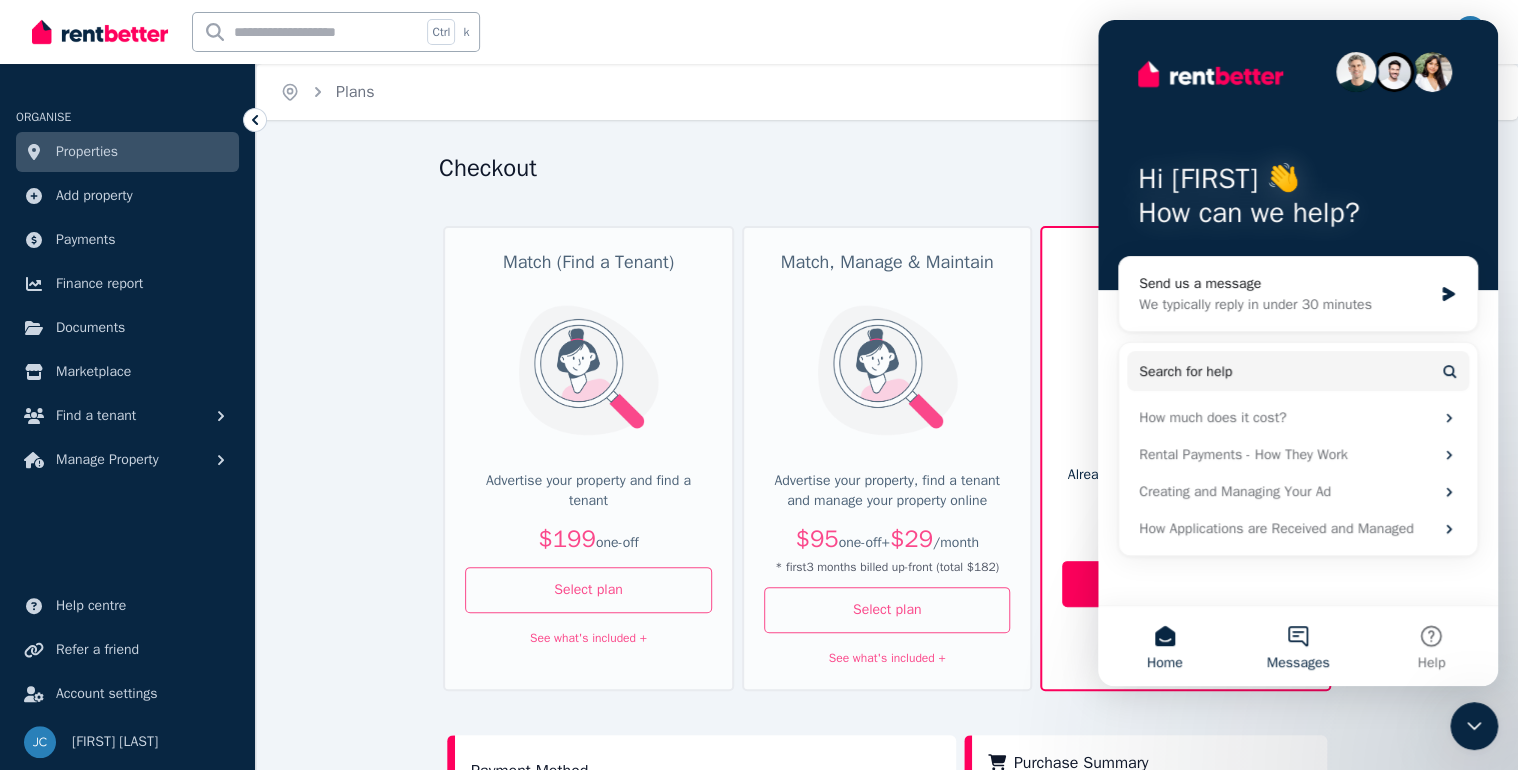 click on "Messages" at bounding box center (1297, 646) 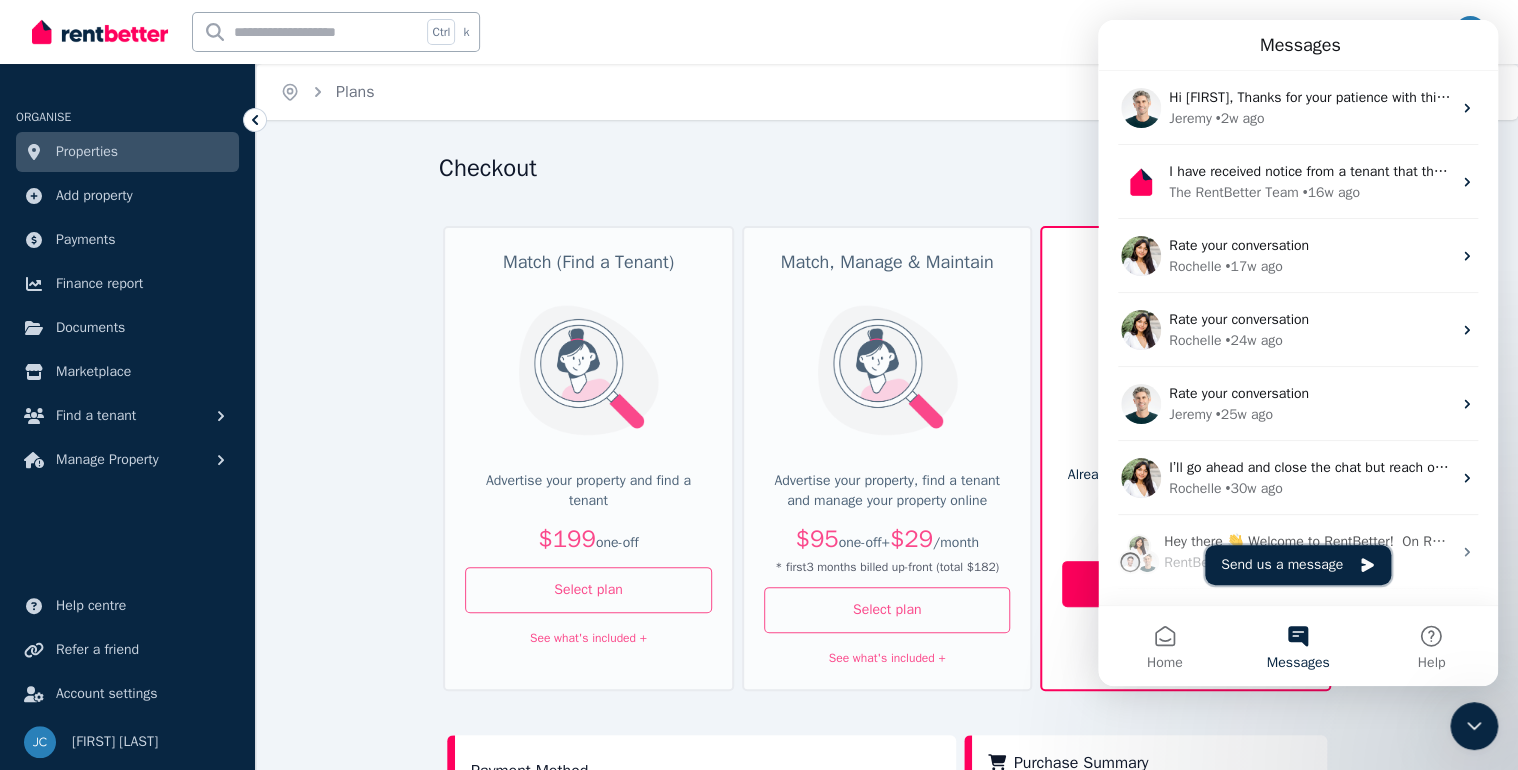 click on "Send us a message" at bounding box center (1298, 565) 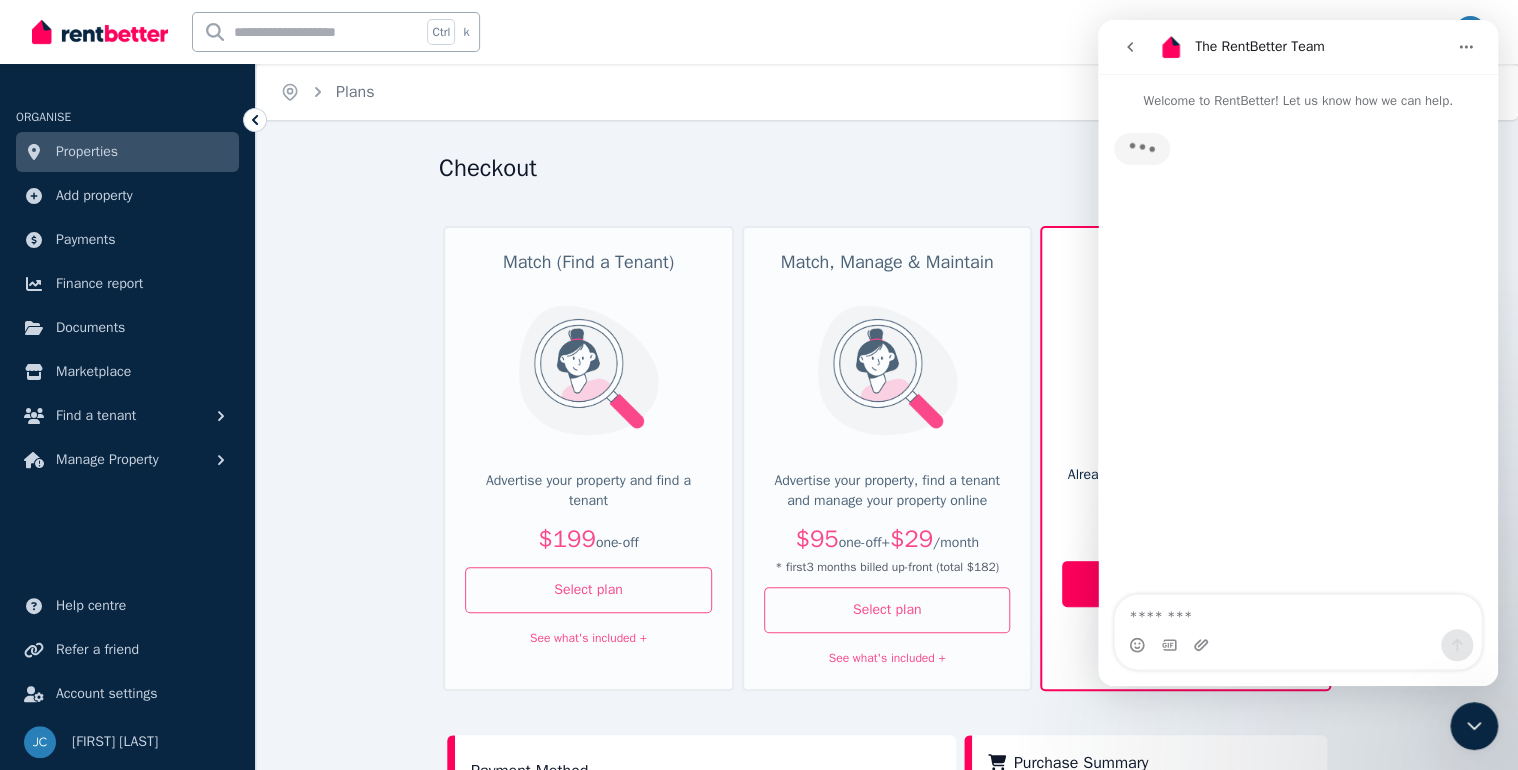 click at bounding box center [1130, 47] 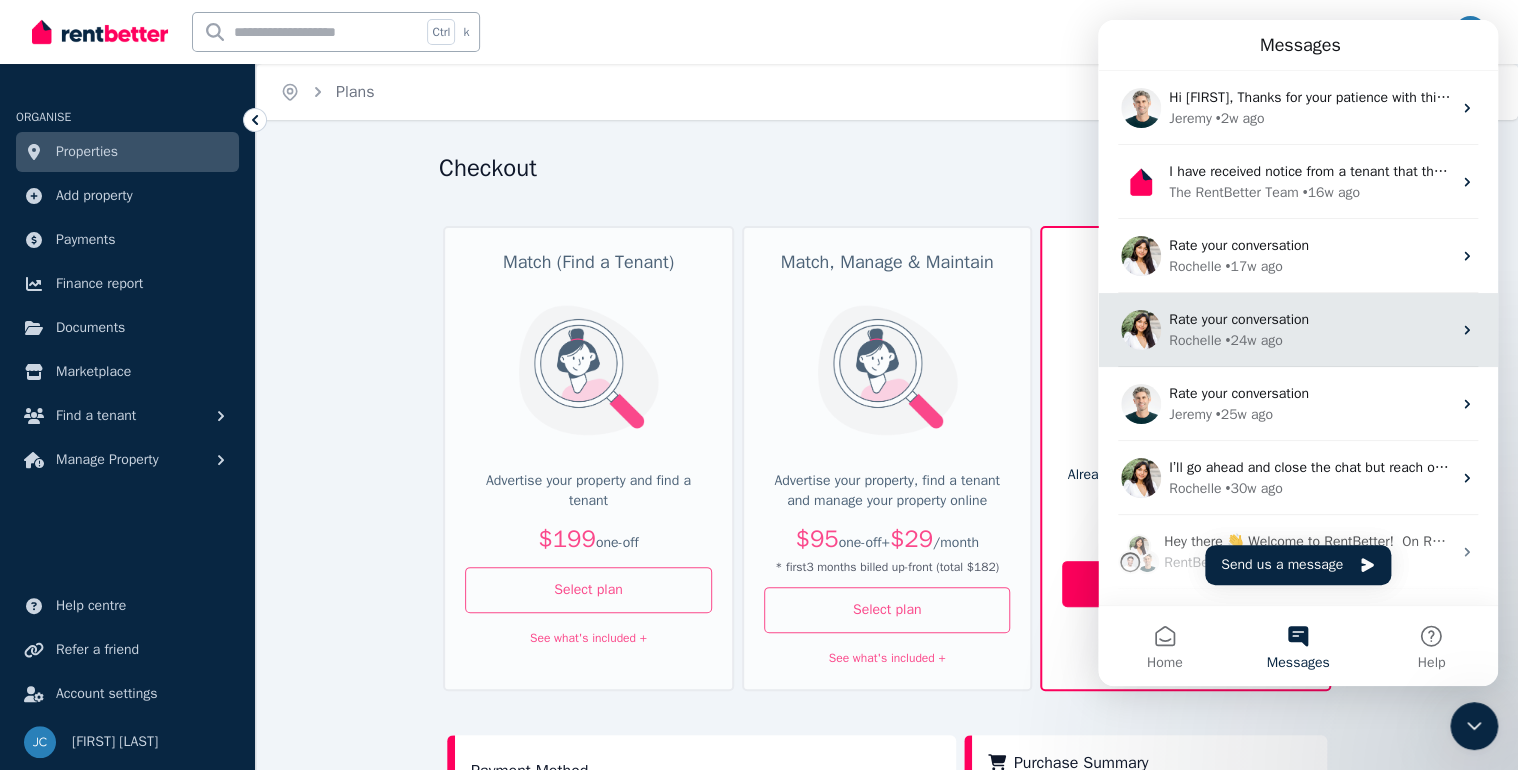scroll, scrollTop: 285, scrollLeft: 0, axis: vertical 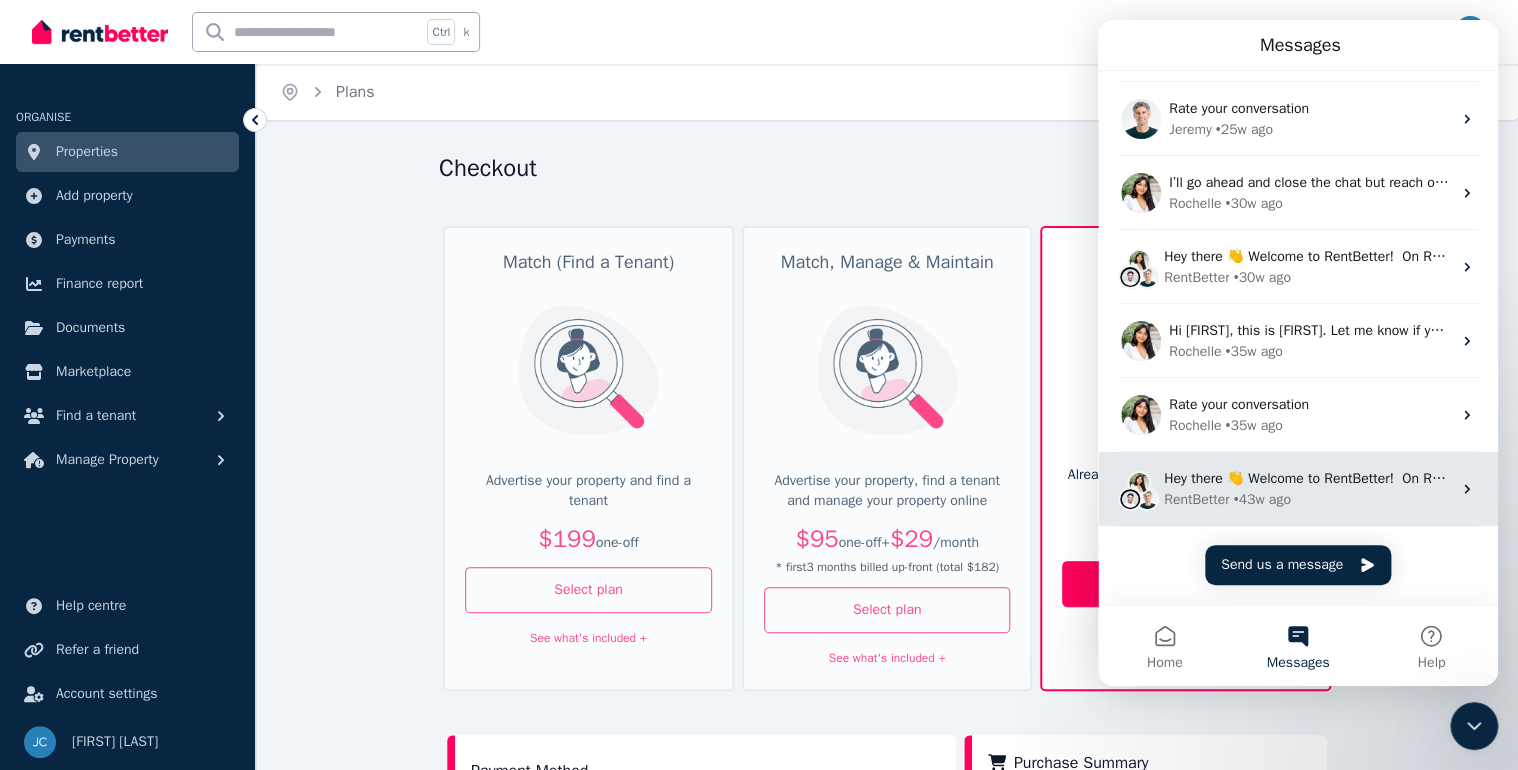 click on "•  43w ago" at bounding box center (1261, 499) 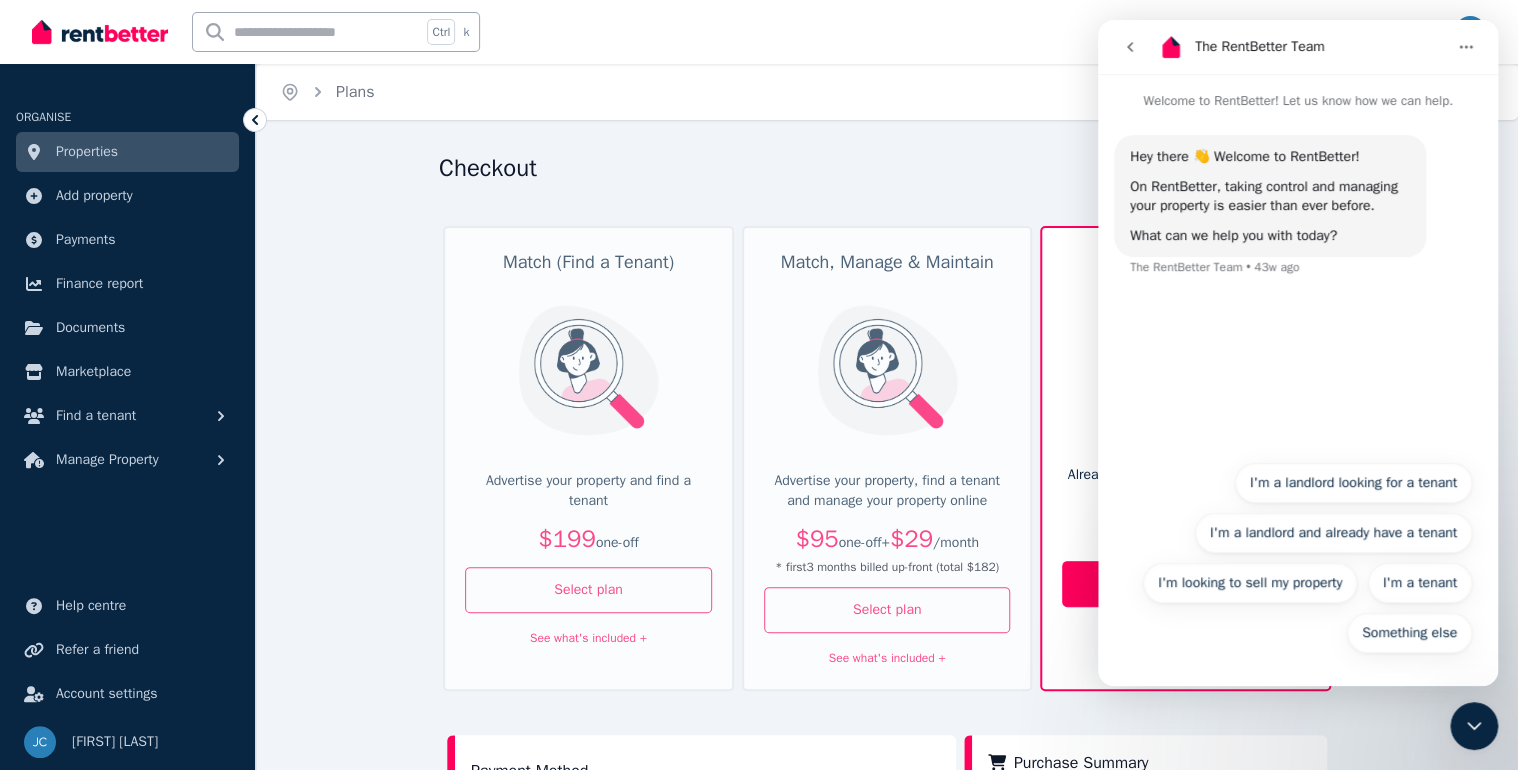 click at bounding box center (1130, 47) 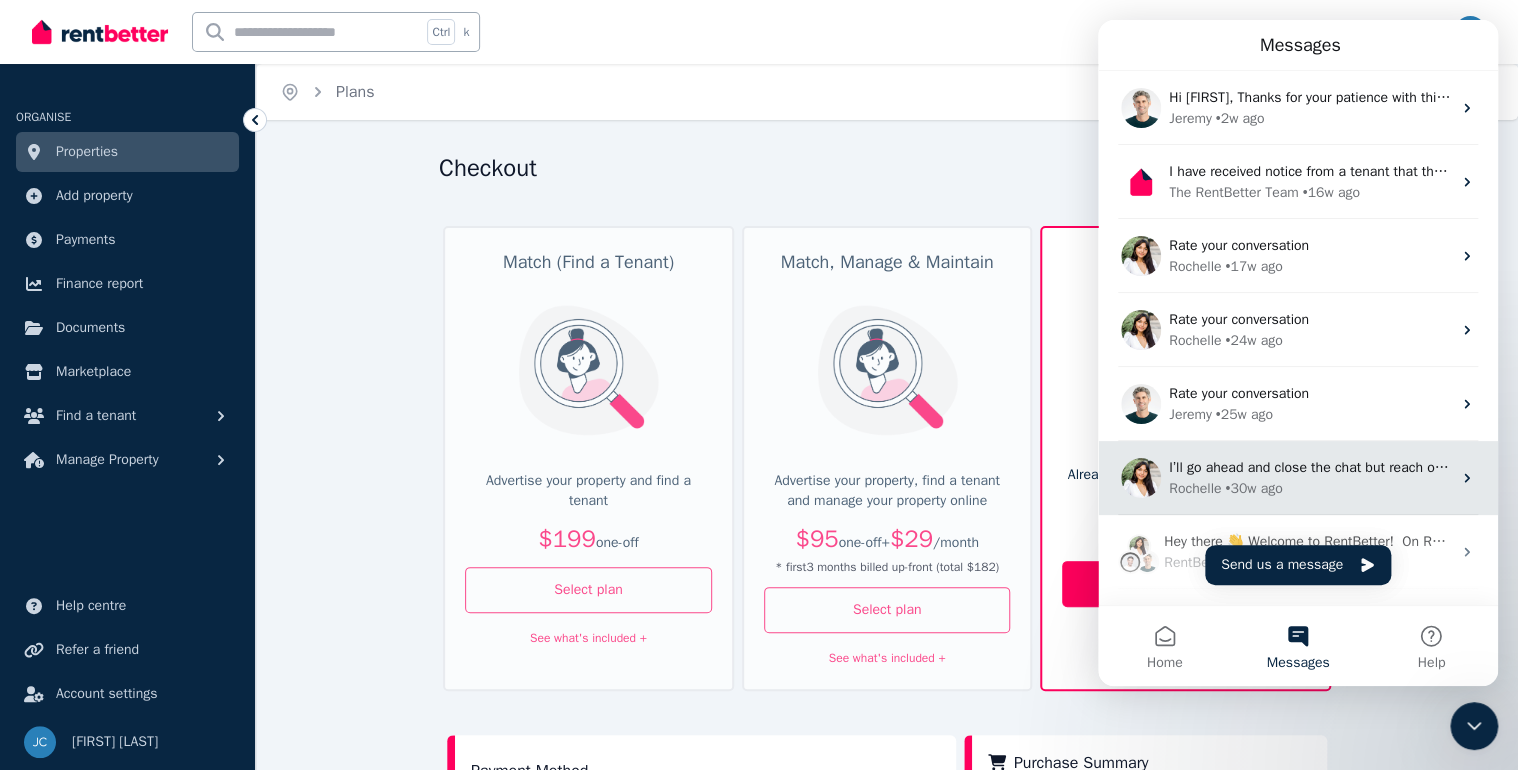 click on "[FIRST] • 30w ago" at bounding box center [1310, 488] 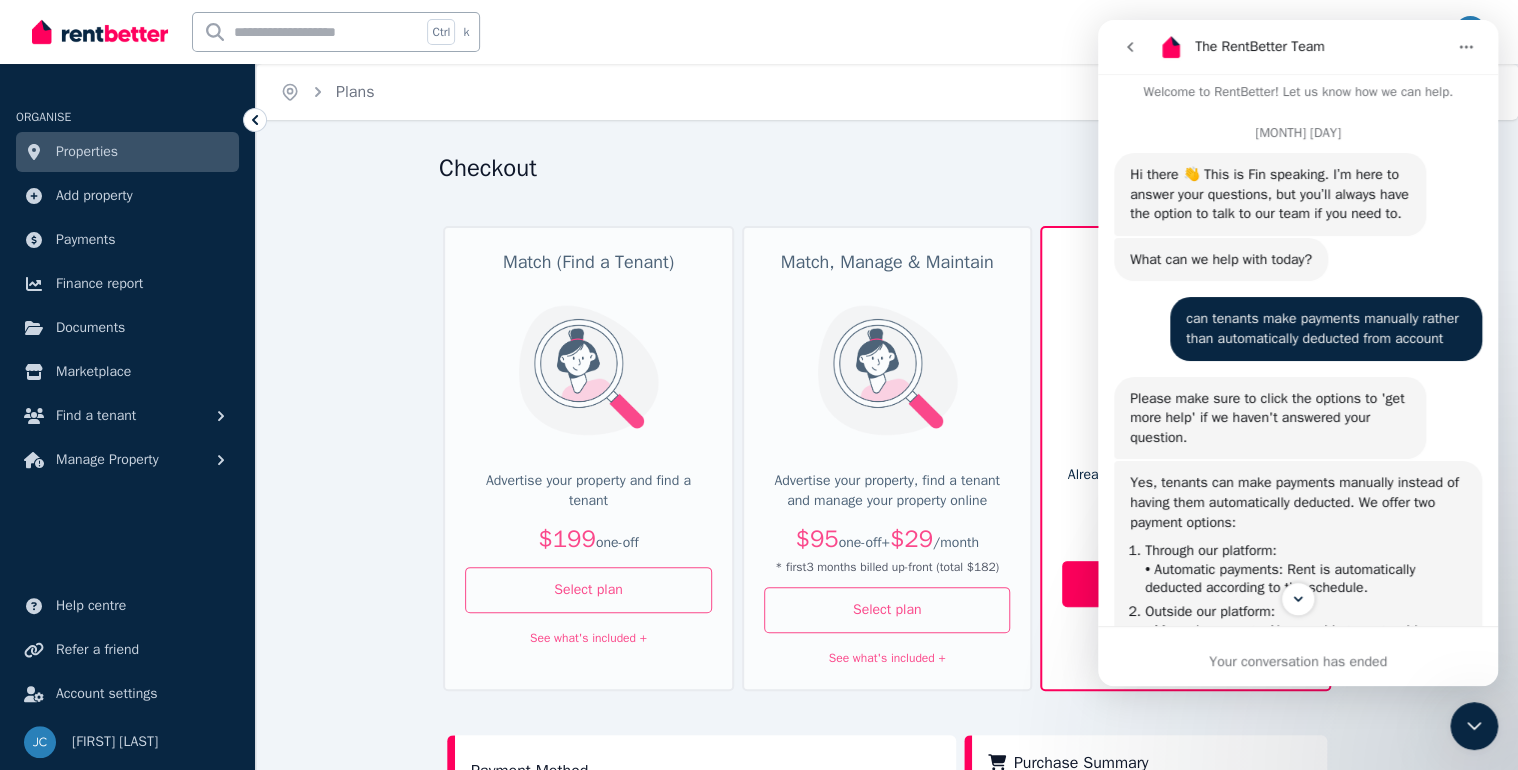 scroll, scrollTop: 0, scrollLeft: 0, axis: both 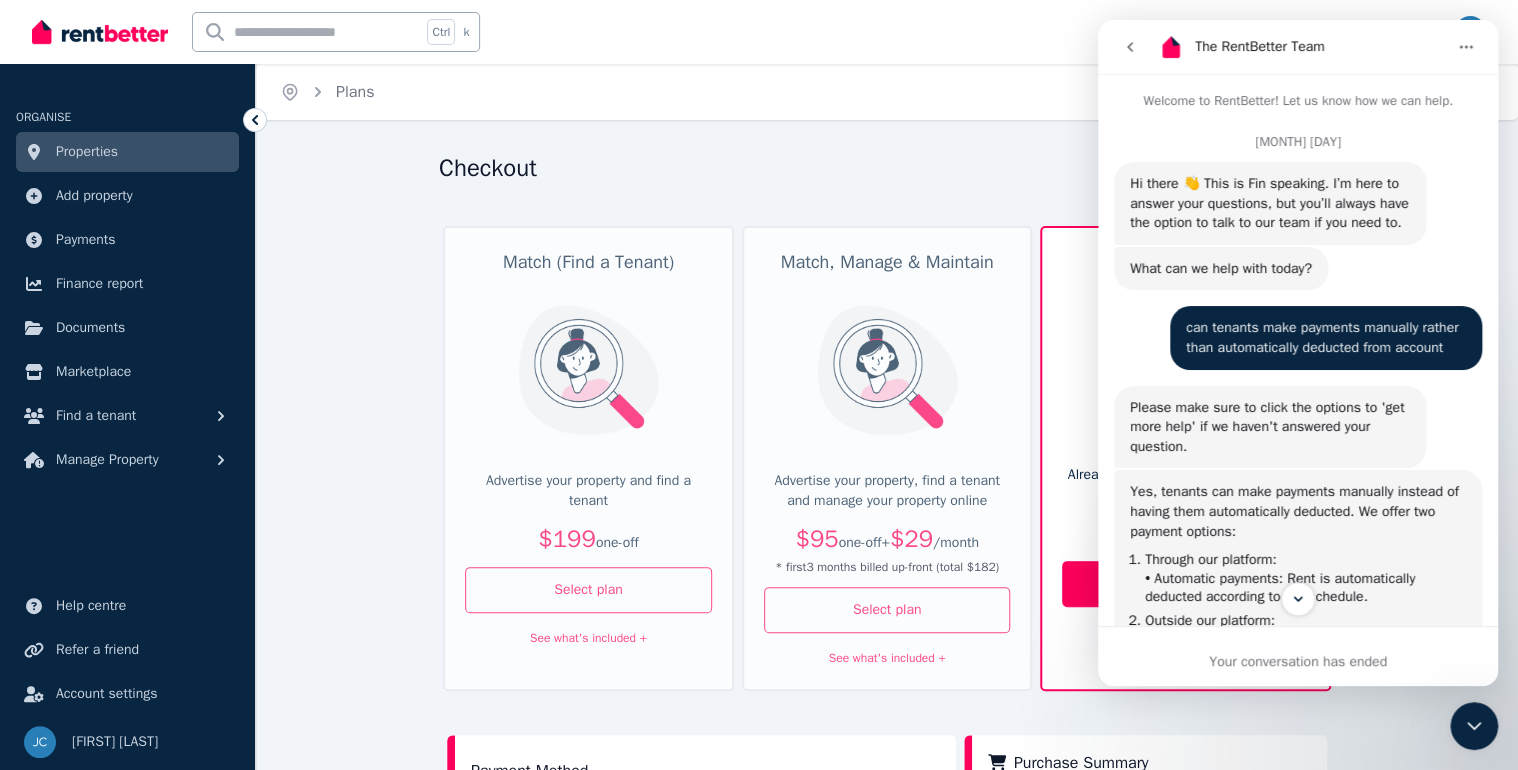click 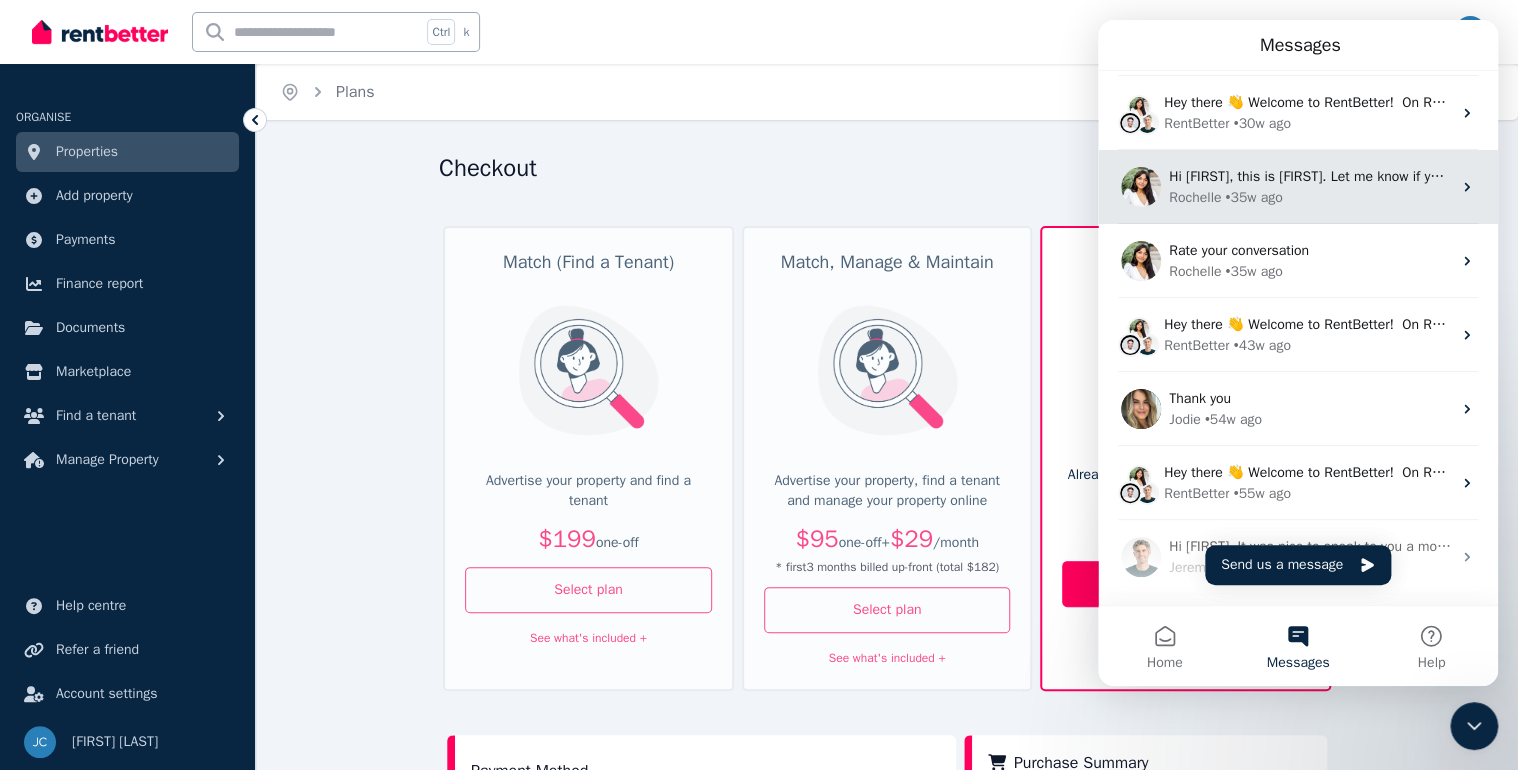 scroll, scrollTop: 480, scrollLeft: 0, axis: vertical 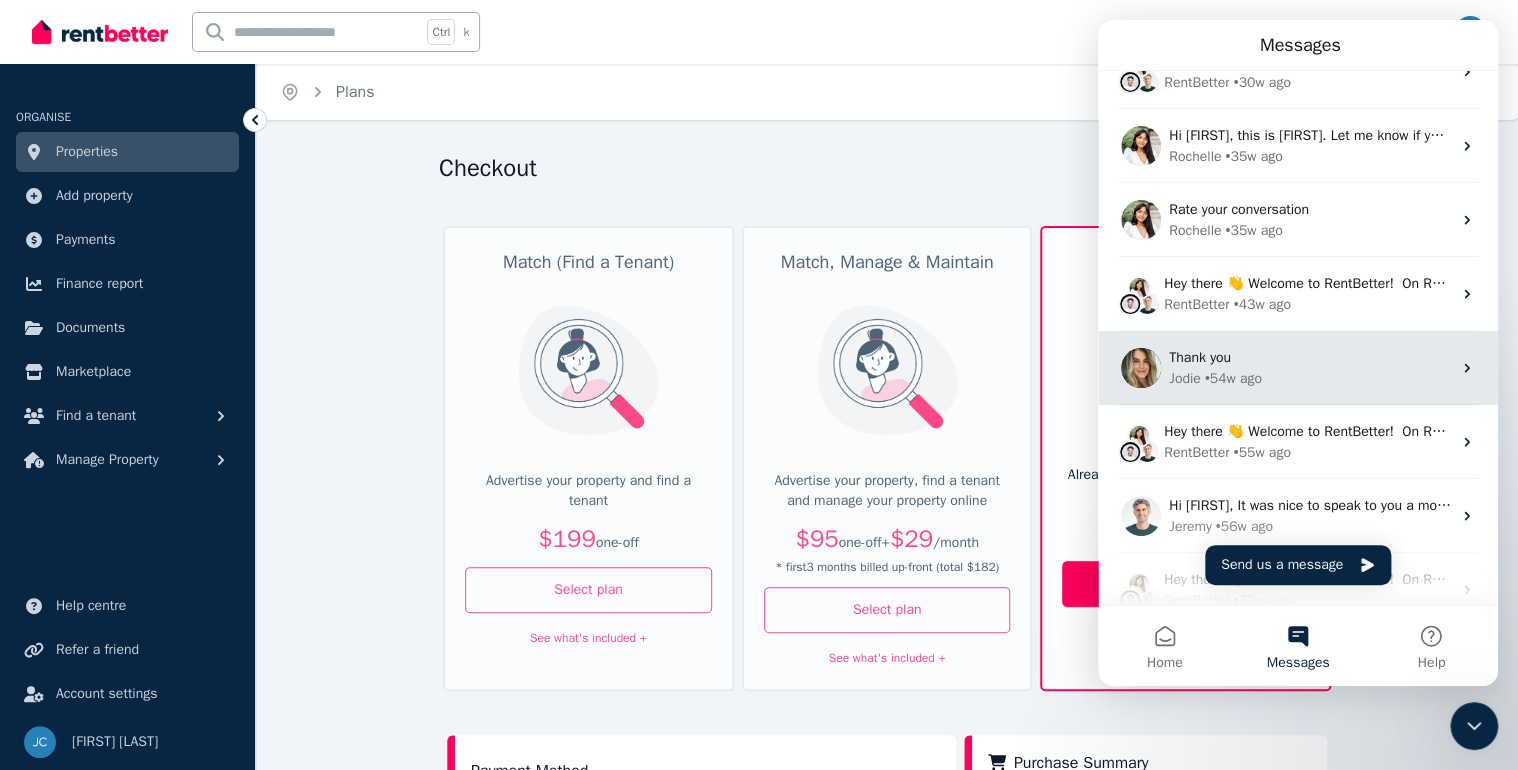 click on "[FIRST] • 54w ago" at bounding box center [1310, 378] 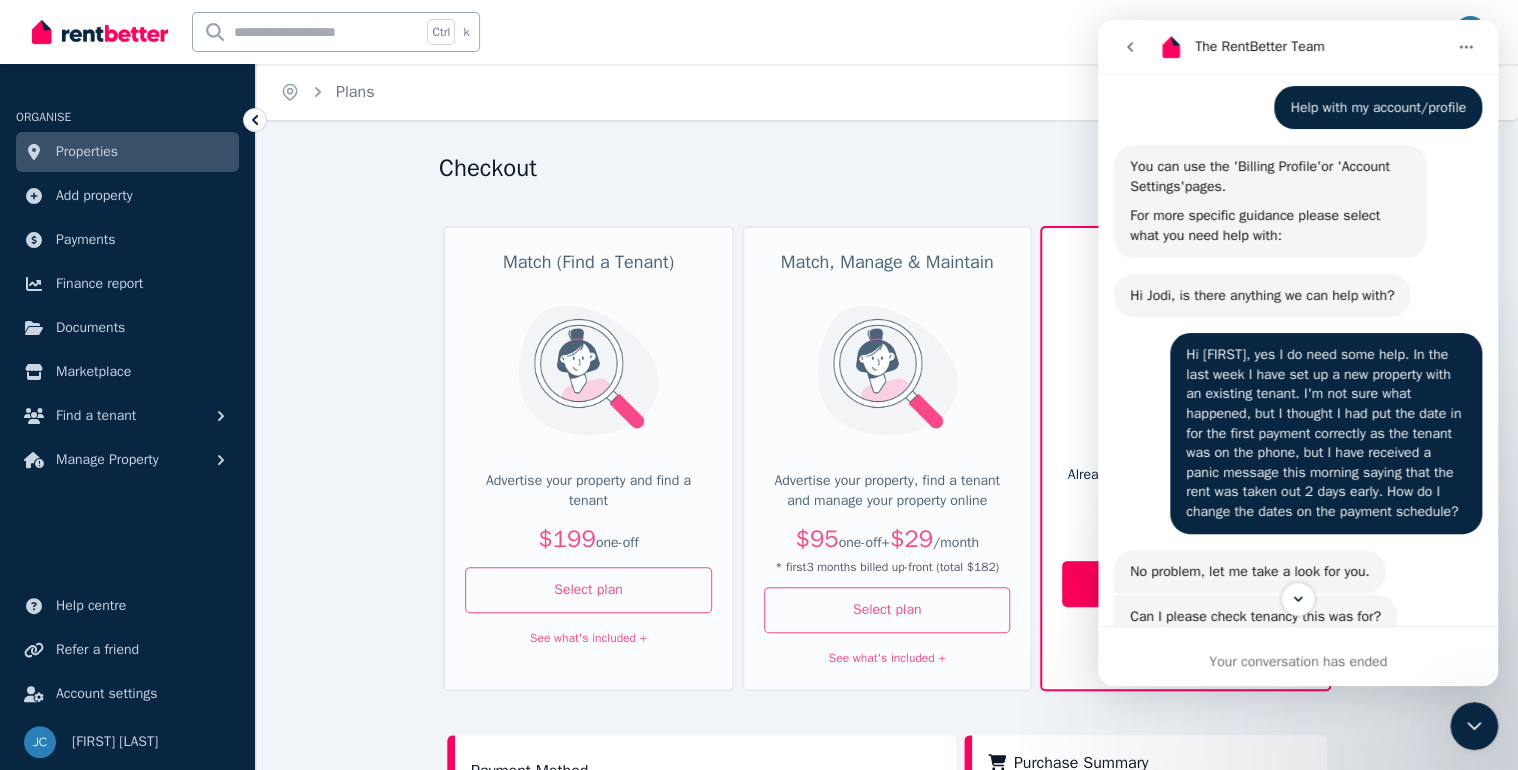 scroll, scrollTop: 160, scrollLeft: 0, axis: vertical 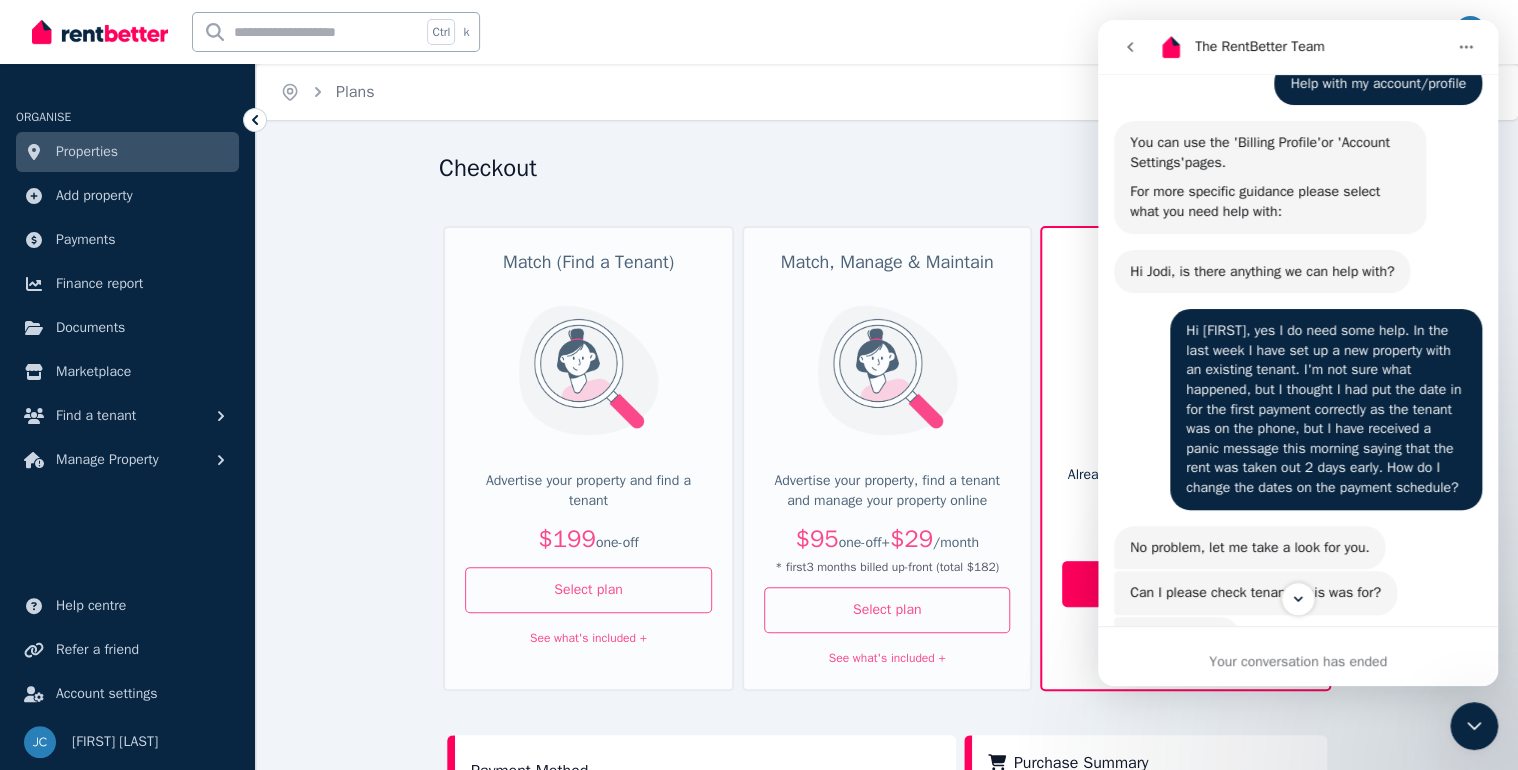 click at bounding box center (1130, 47) 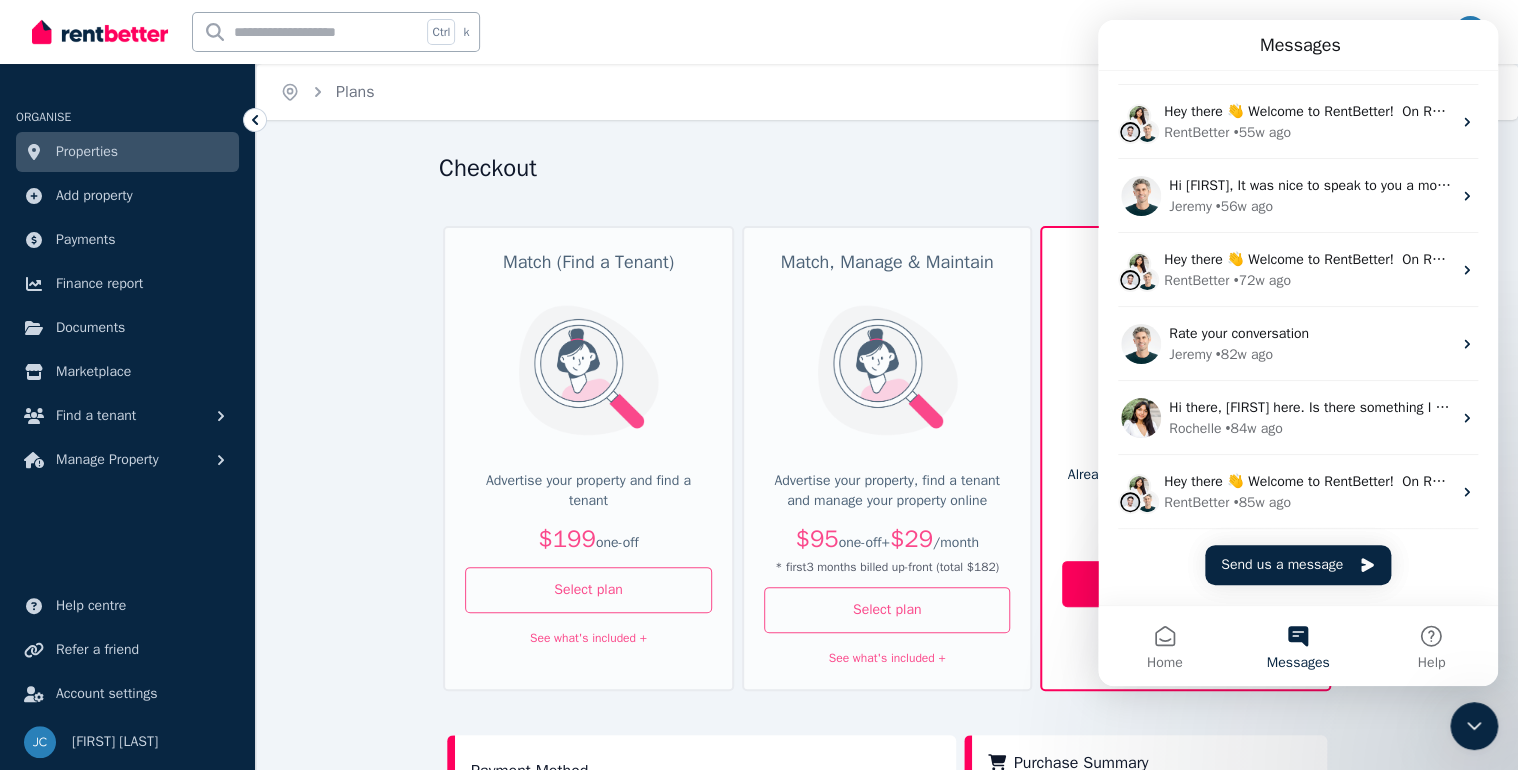 scroll, scrollTop: 804, scrollLeft: 0, axis: vertical 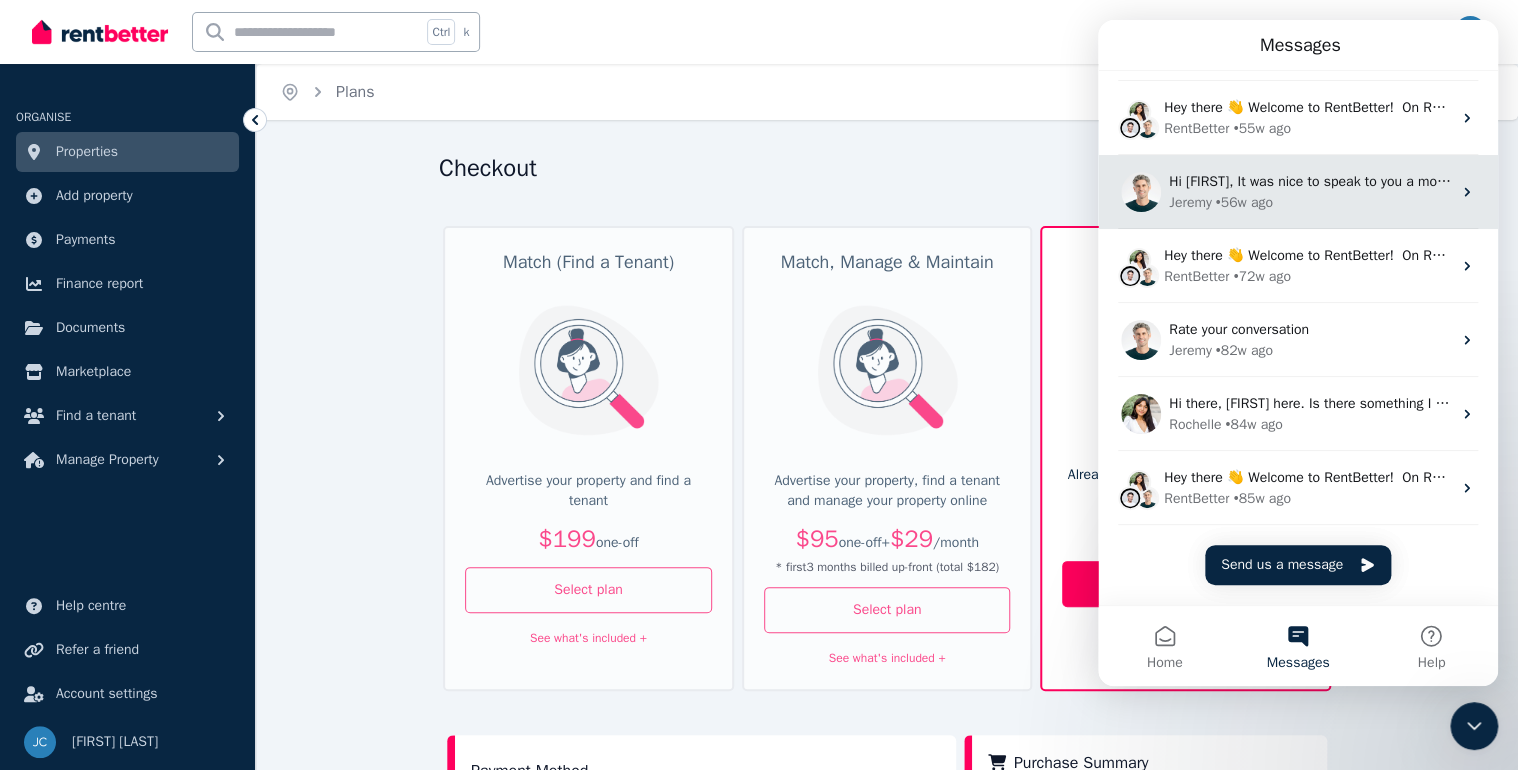 click on "[FIRST] • 56w ago" at bounding box center (1310, 202) 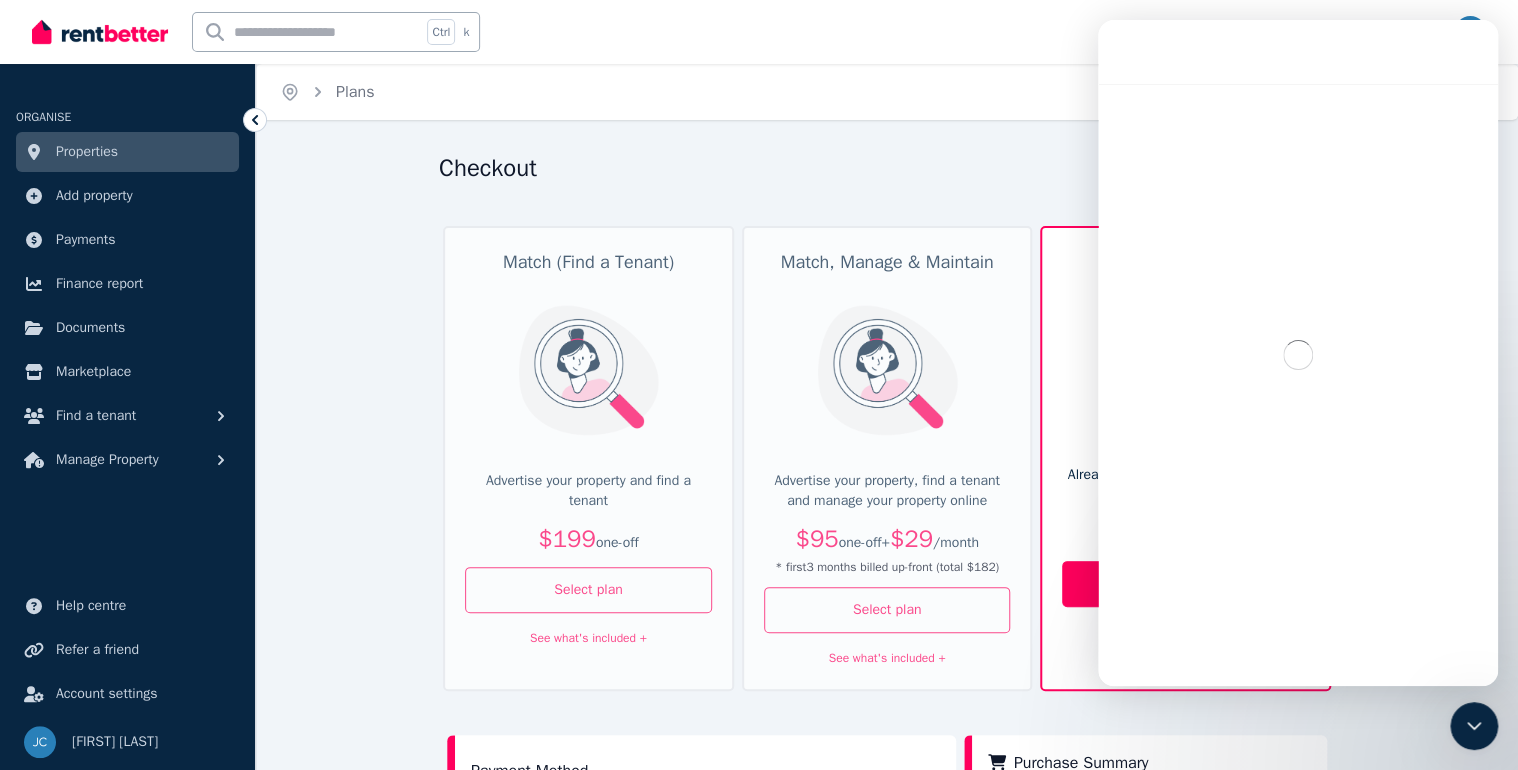 scroll, scrollTop: 723, scrollLeft: 0, axis: vertical 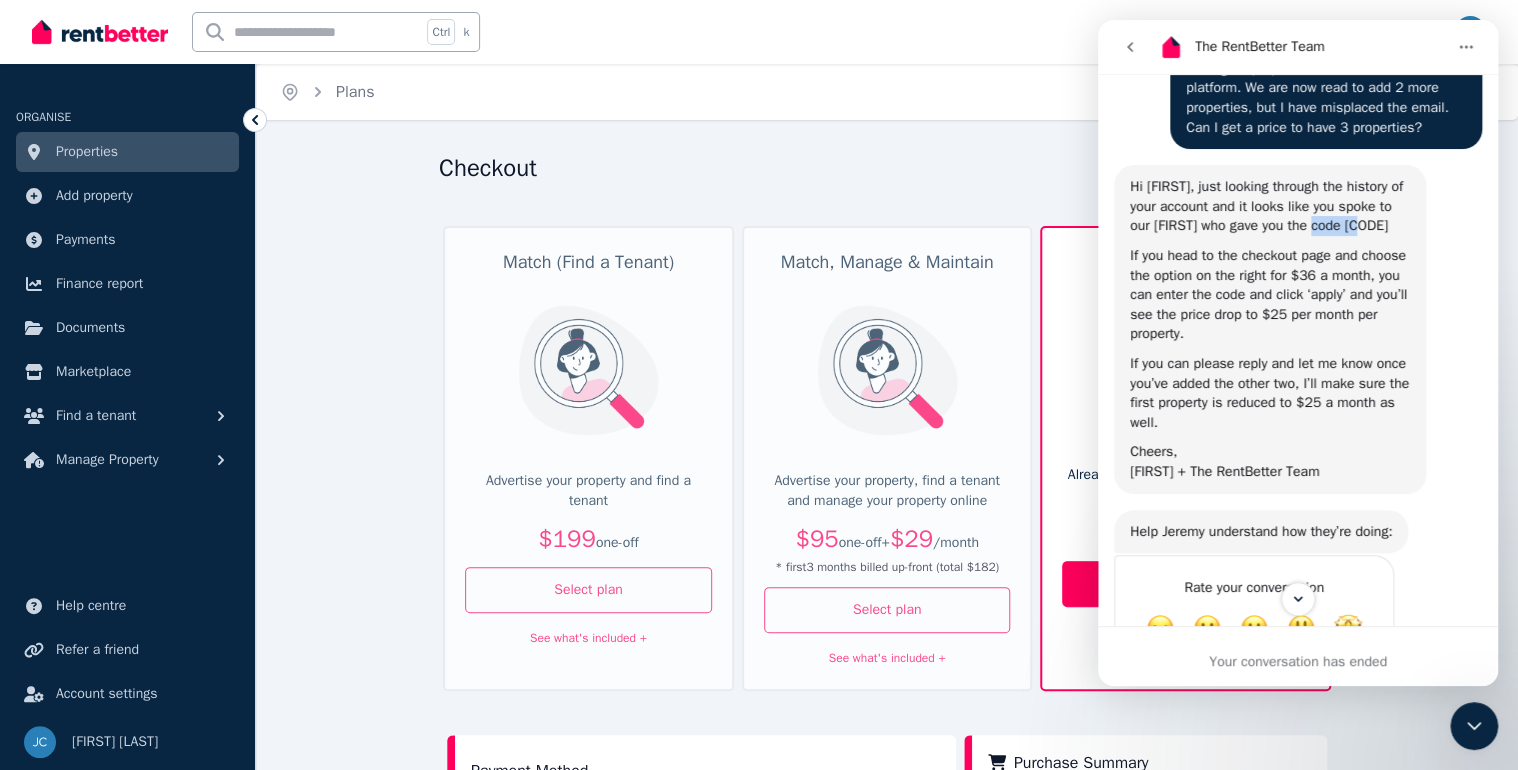 drag, startPoint x: 1340, startPoint y: 220, endPoint x: 1400, endPoint y: 217, distance: 60.074955 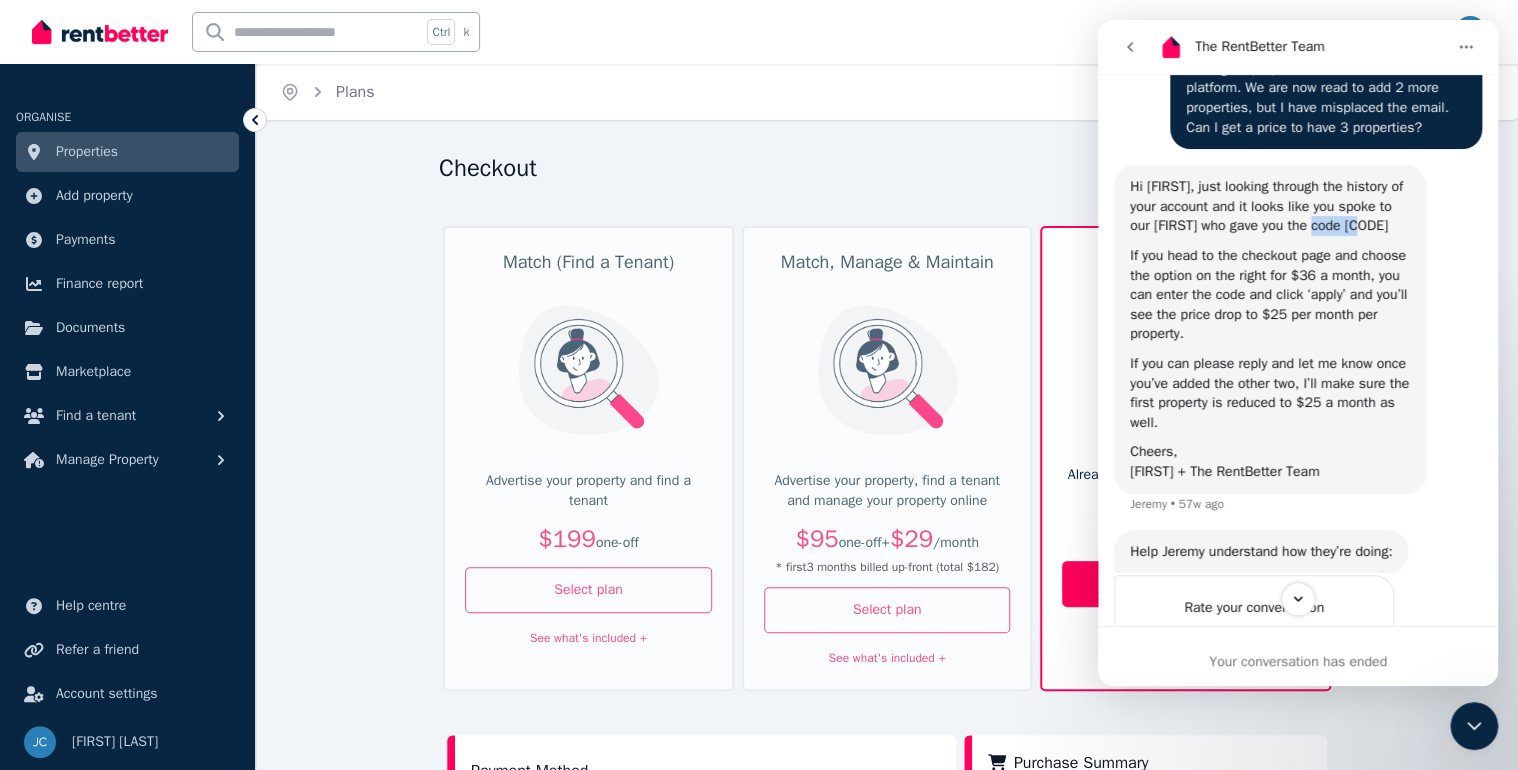 drag, startPoint x: 1400, startPoint y: 217, endPoint x: 1374, endPoint y: 224, distance: 26.925823 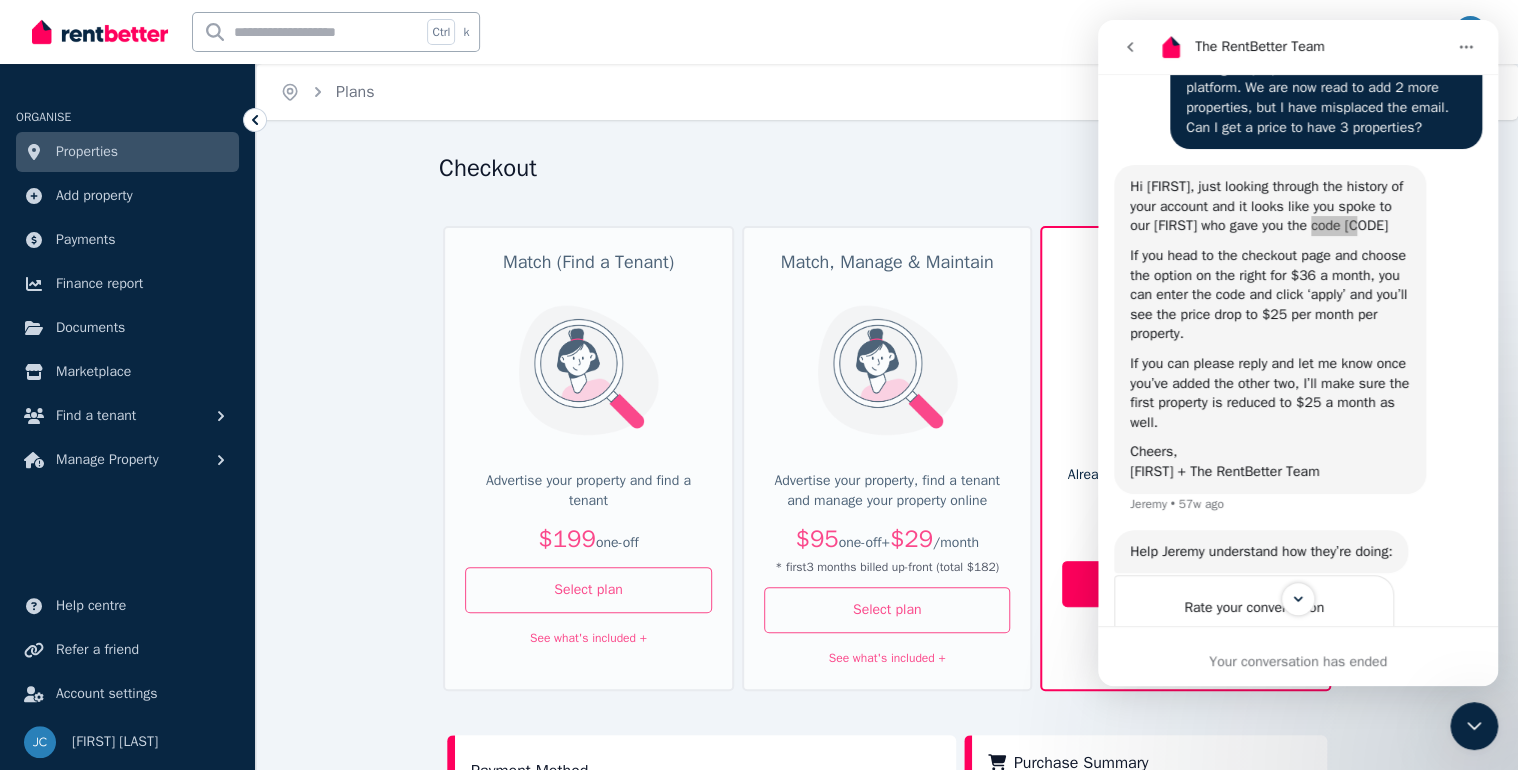 click on "Checkout" at bounding box center [881, 171] 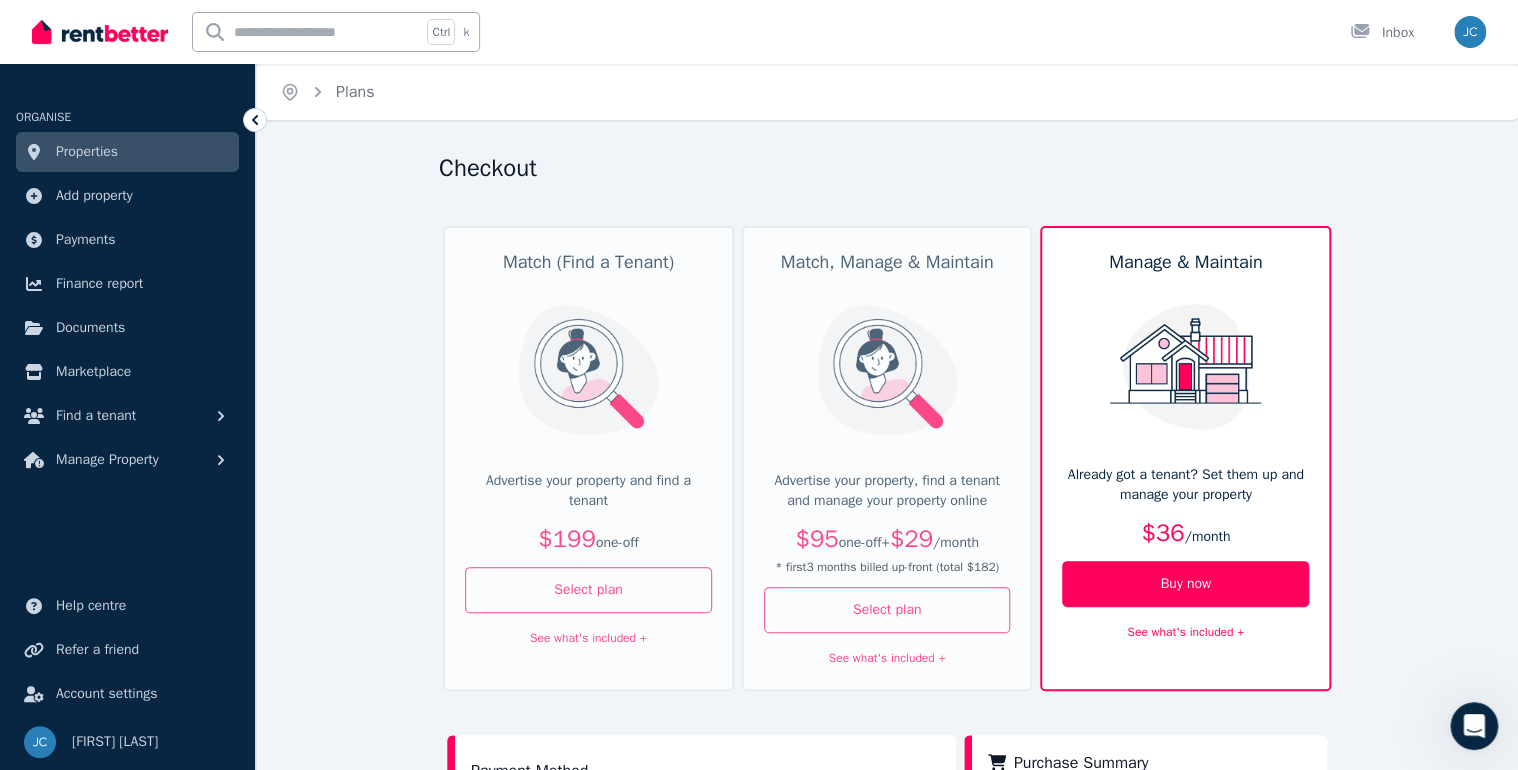 scroll, scrollTop: 0, scrollLeft: 0, axis: both 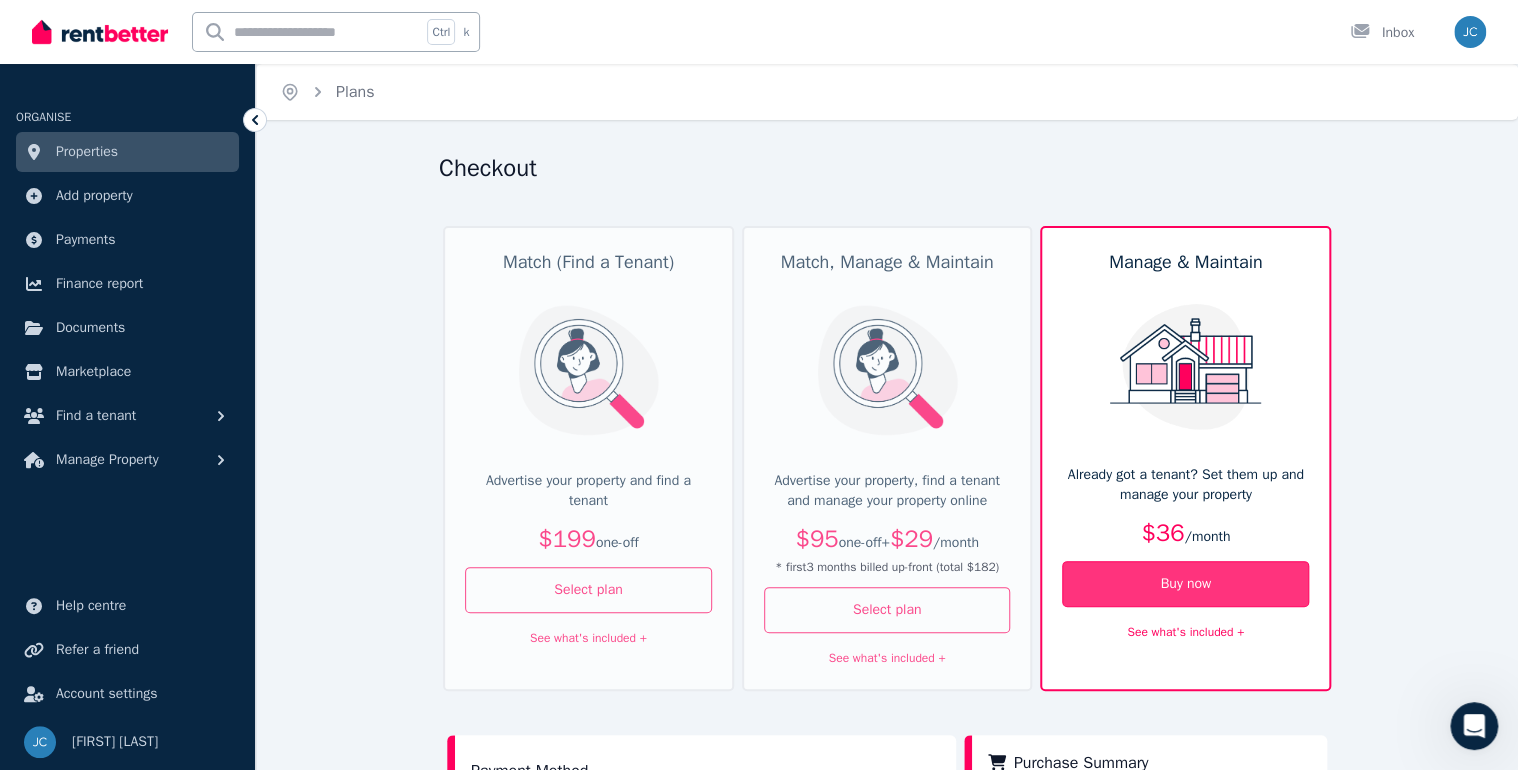 click on "Buy now" at bounding box center (1185, 584) 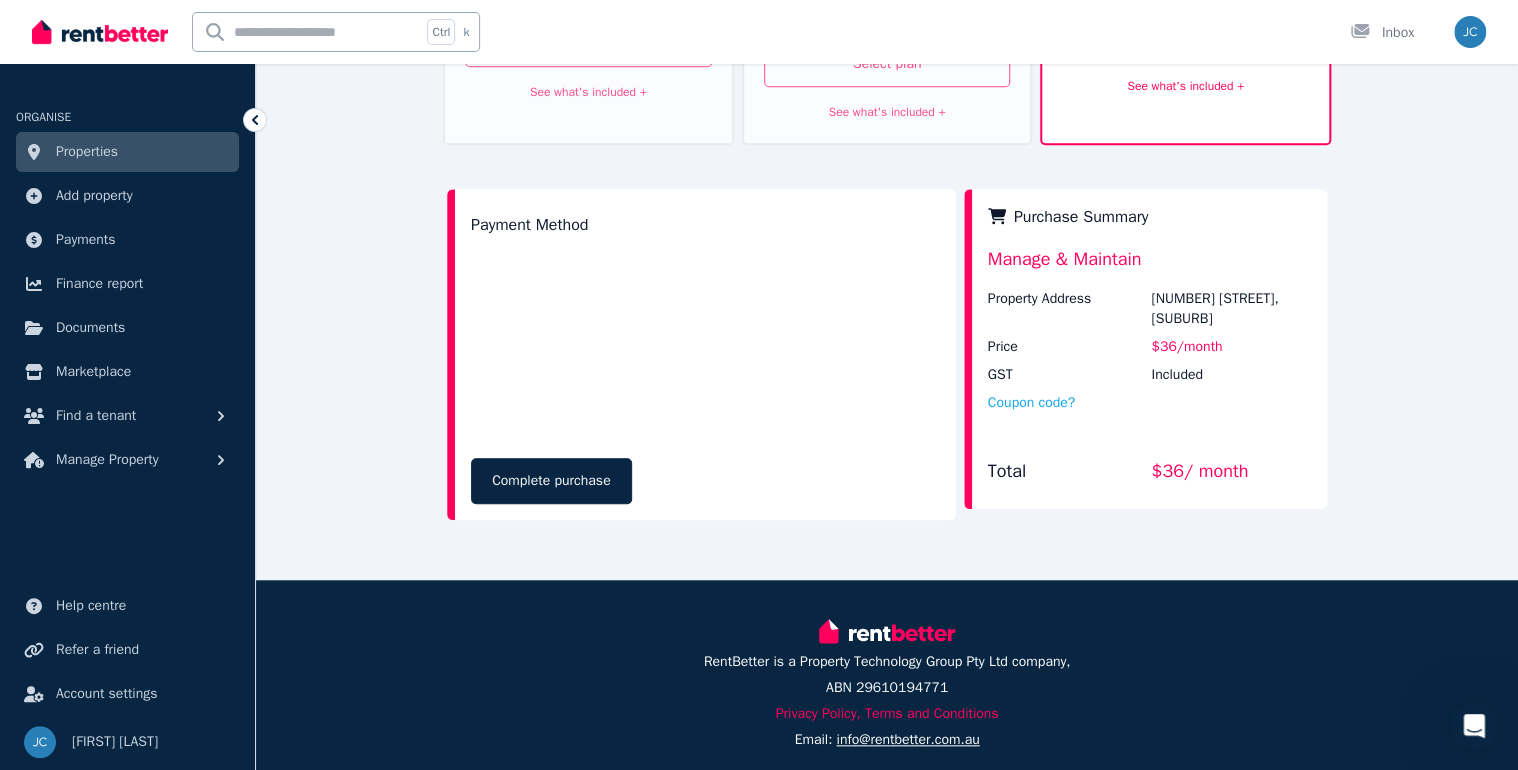 scroll, scrollTop: 579, scrollLeft: 0, axis: vertical 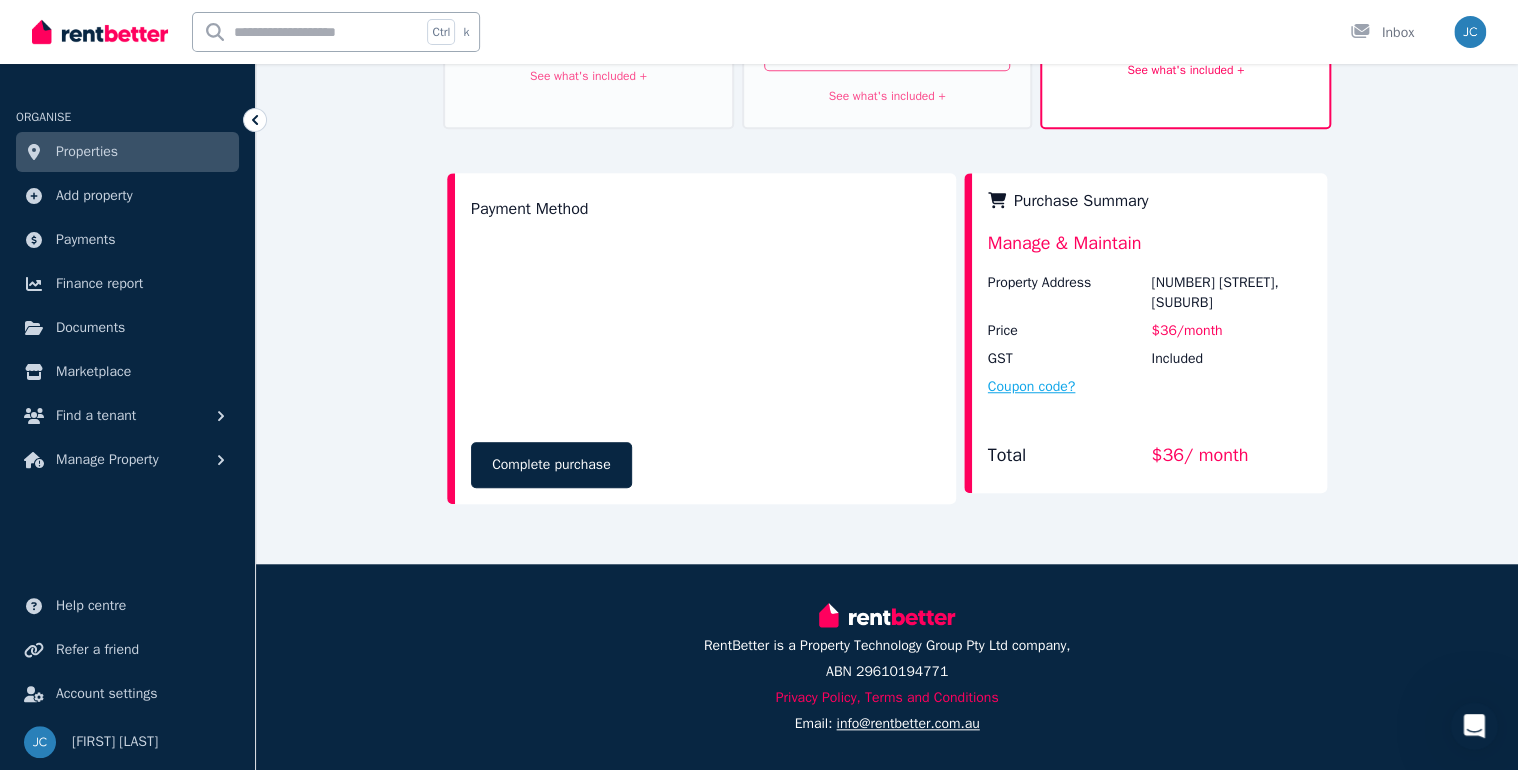 click on "Coupon code?" at bounding box center [1032, 387] 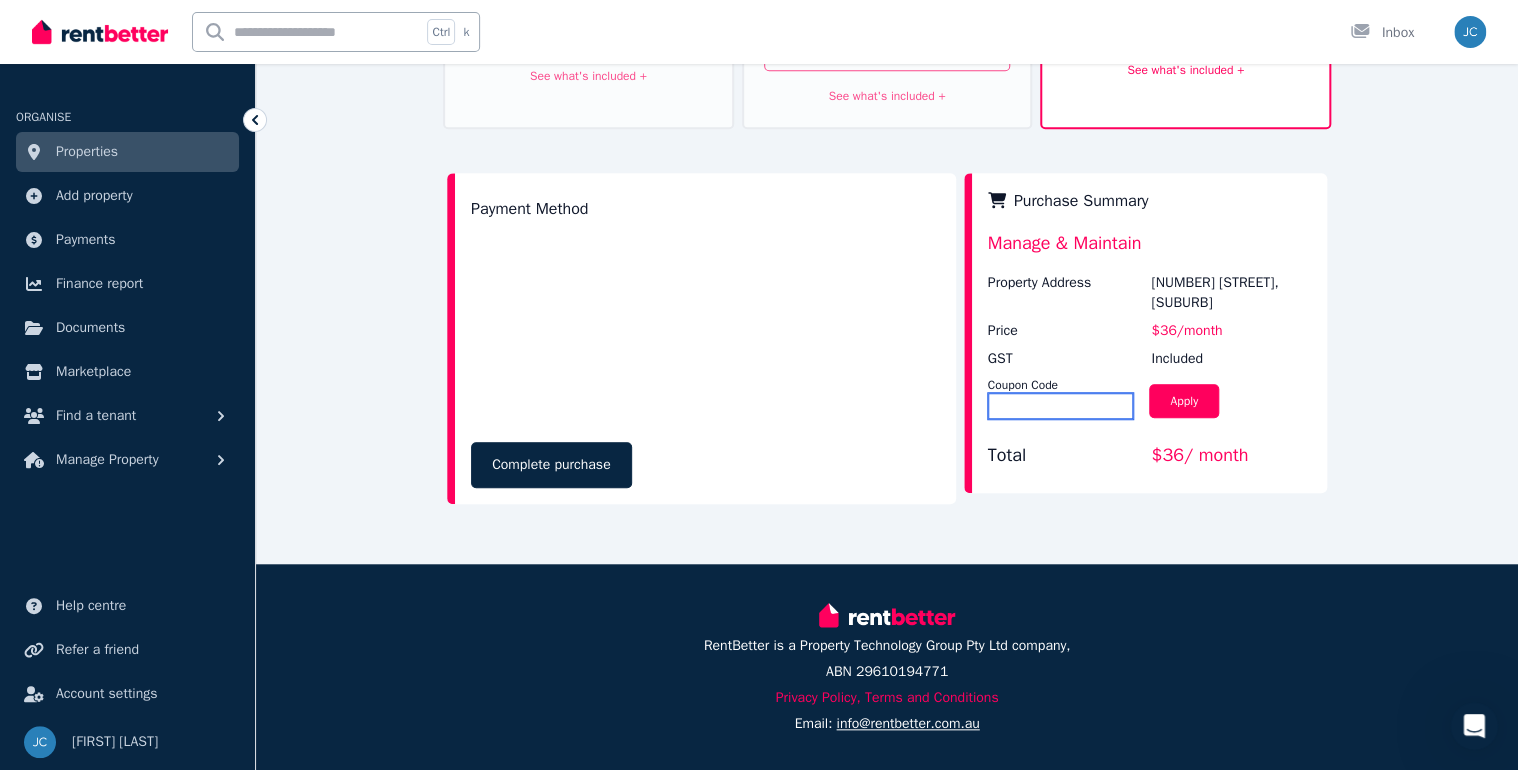click at bounding box center (1061, 406) 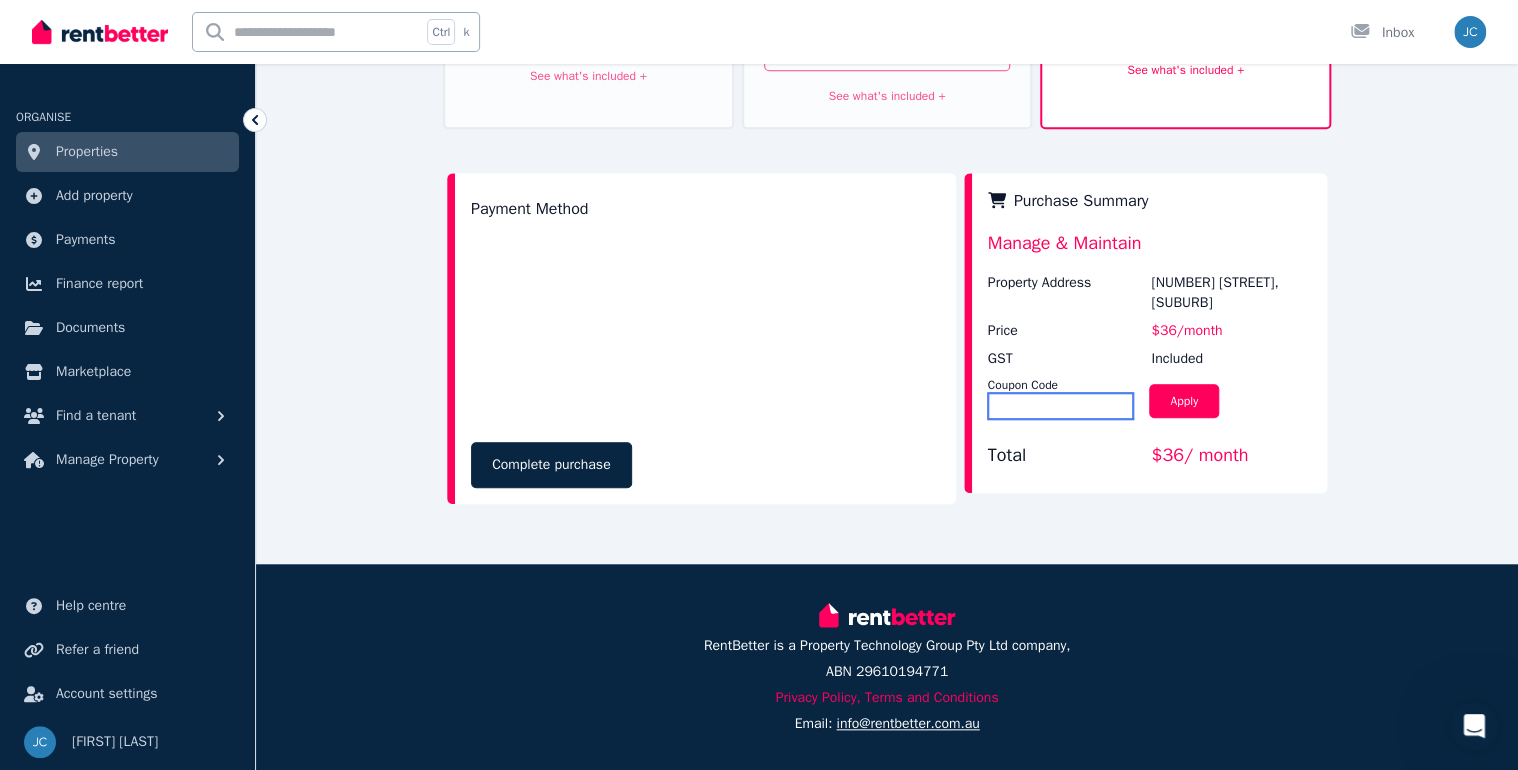 paste on "*******" 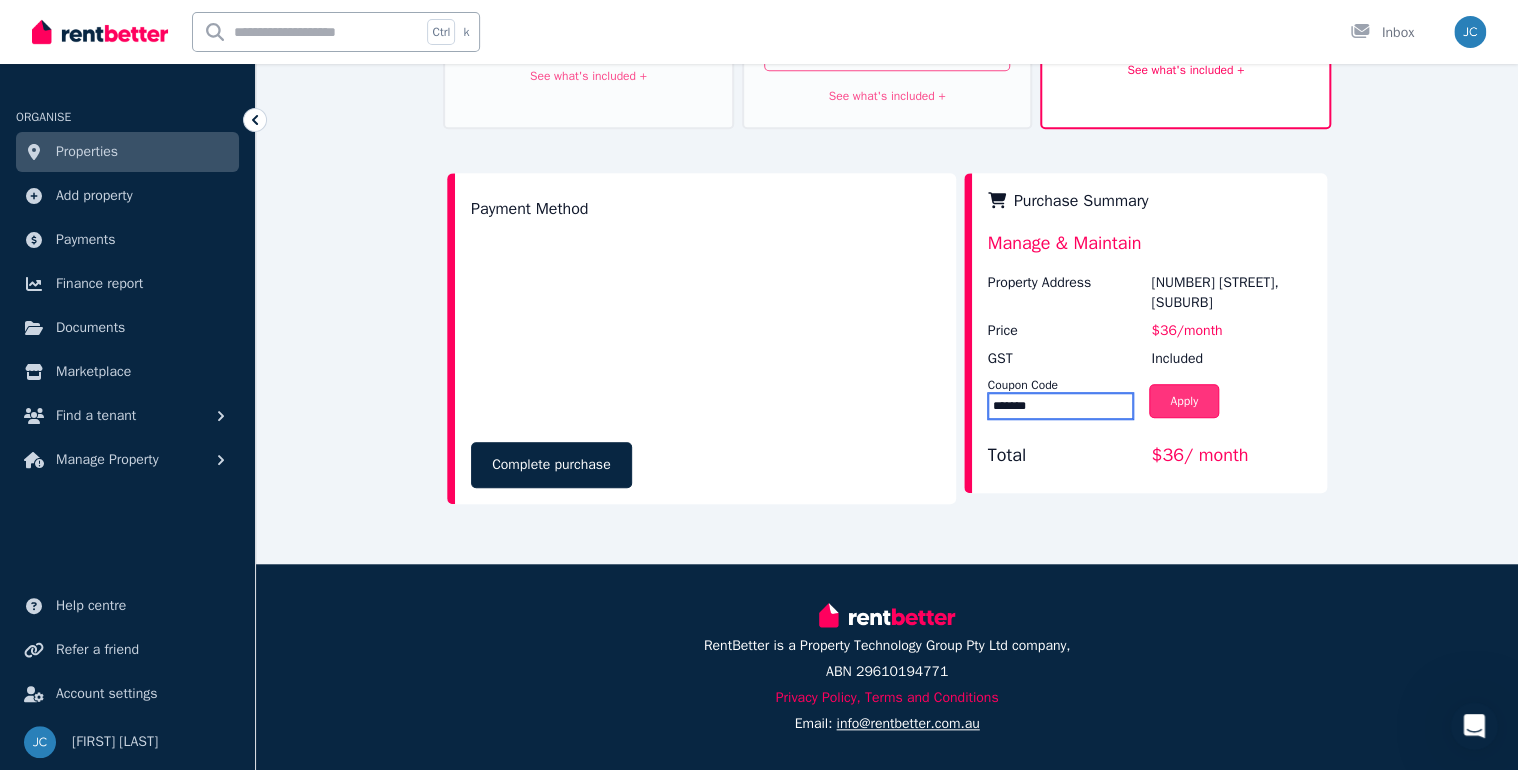 type on "*******" 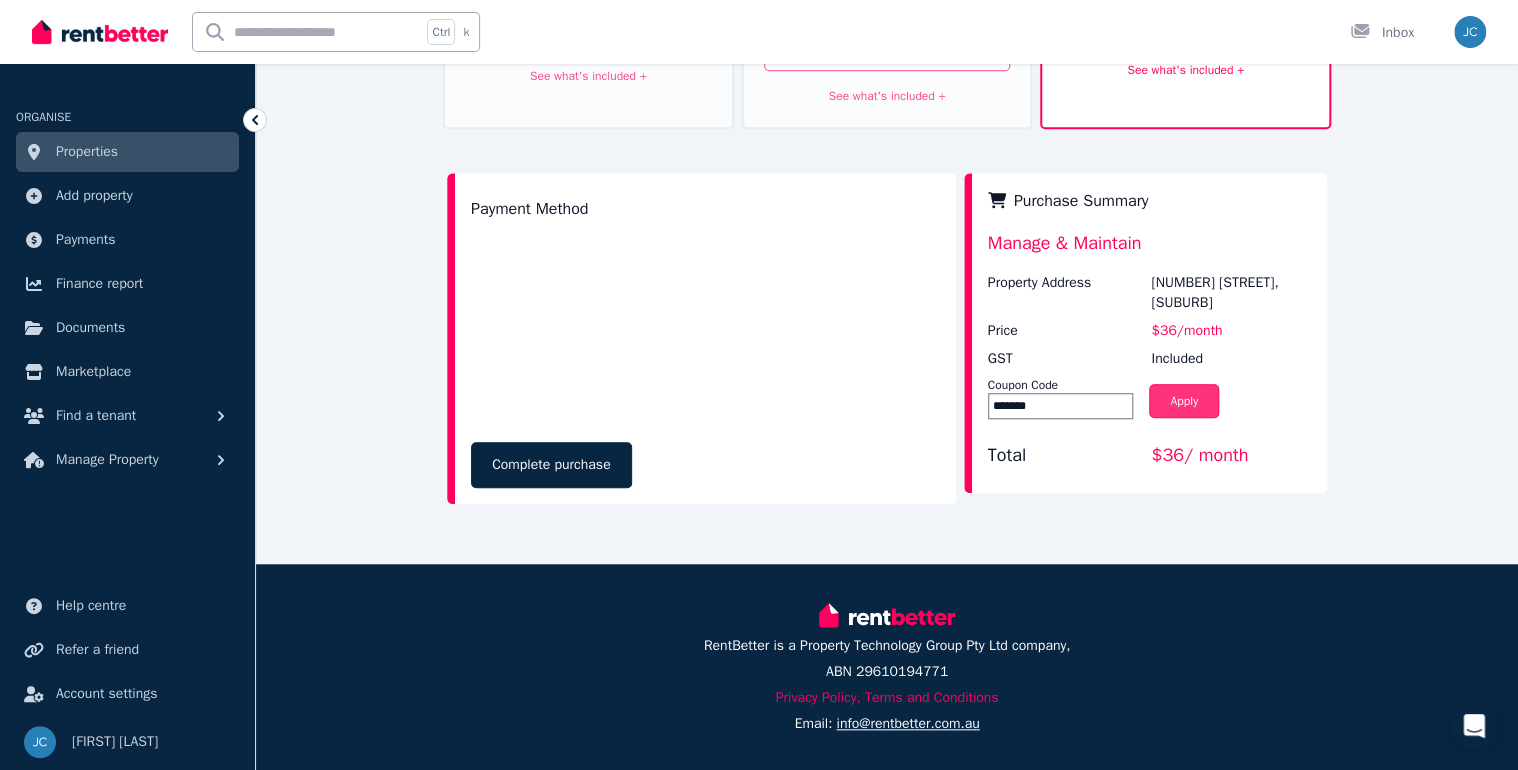 click on "Apply" at bounding box center [1184, 401] 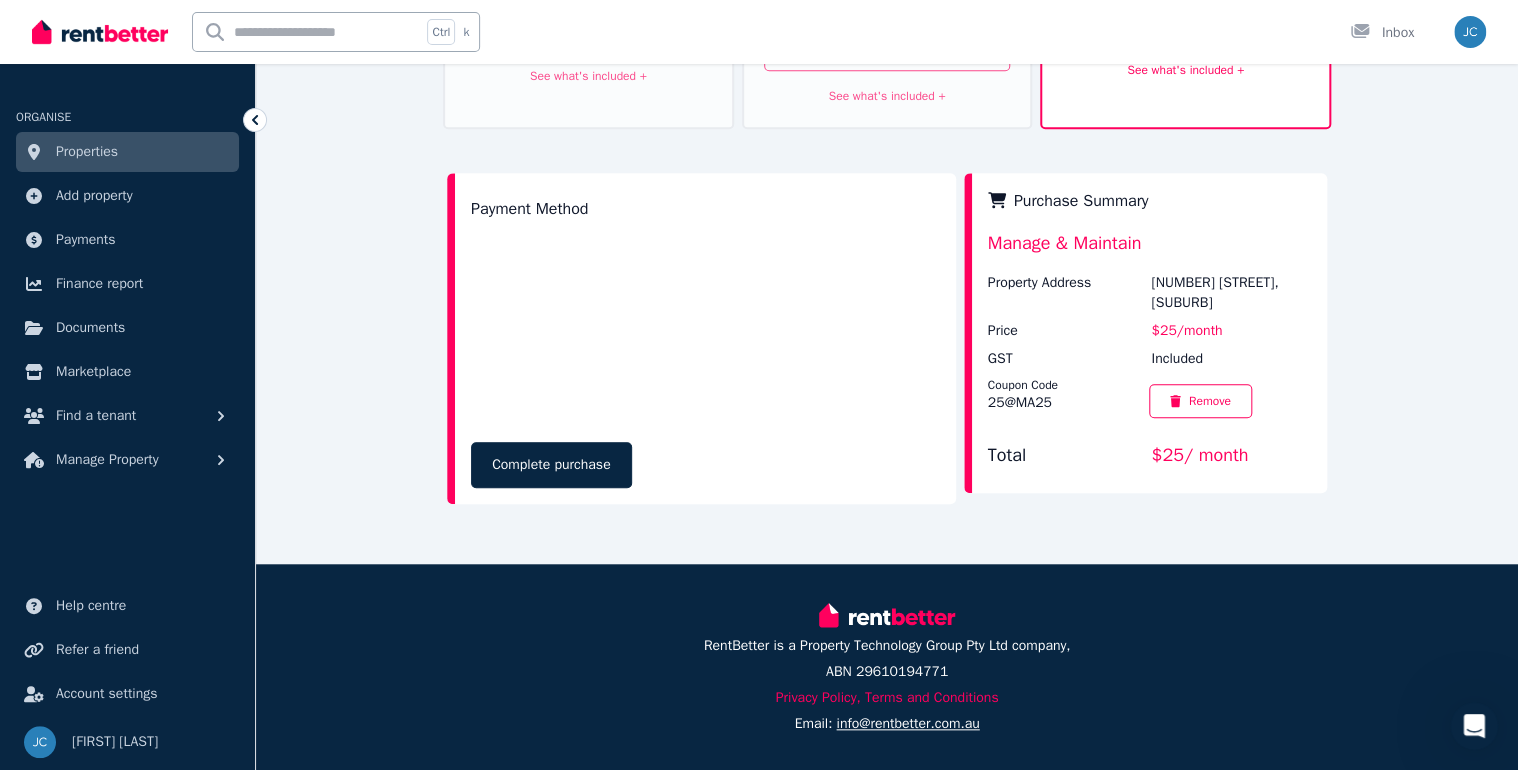 scroll, scrollTop: 579, scrollLeft: 0, axis: vertical 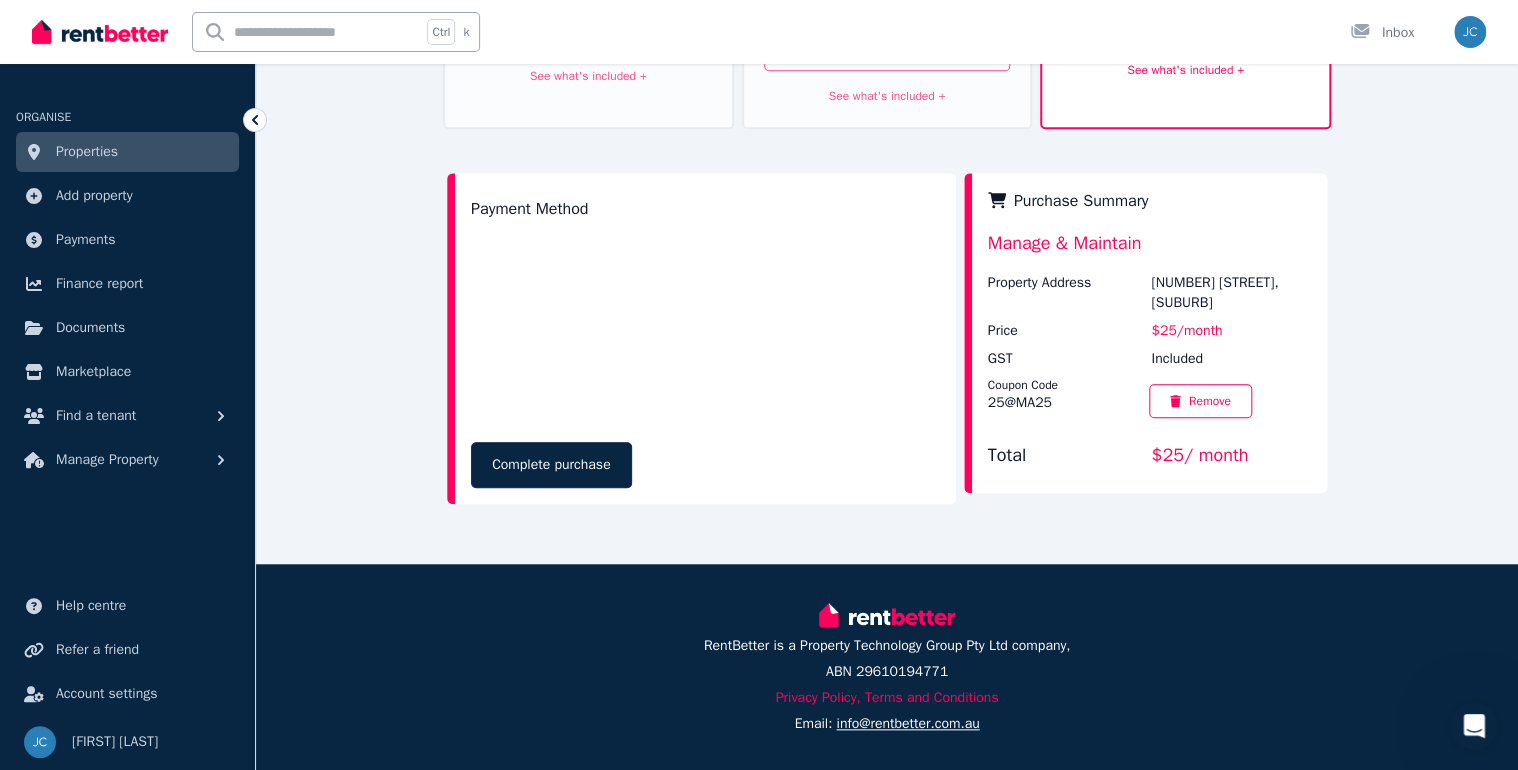 click on "Complete purchase" at bounding box center [551, 465] 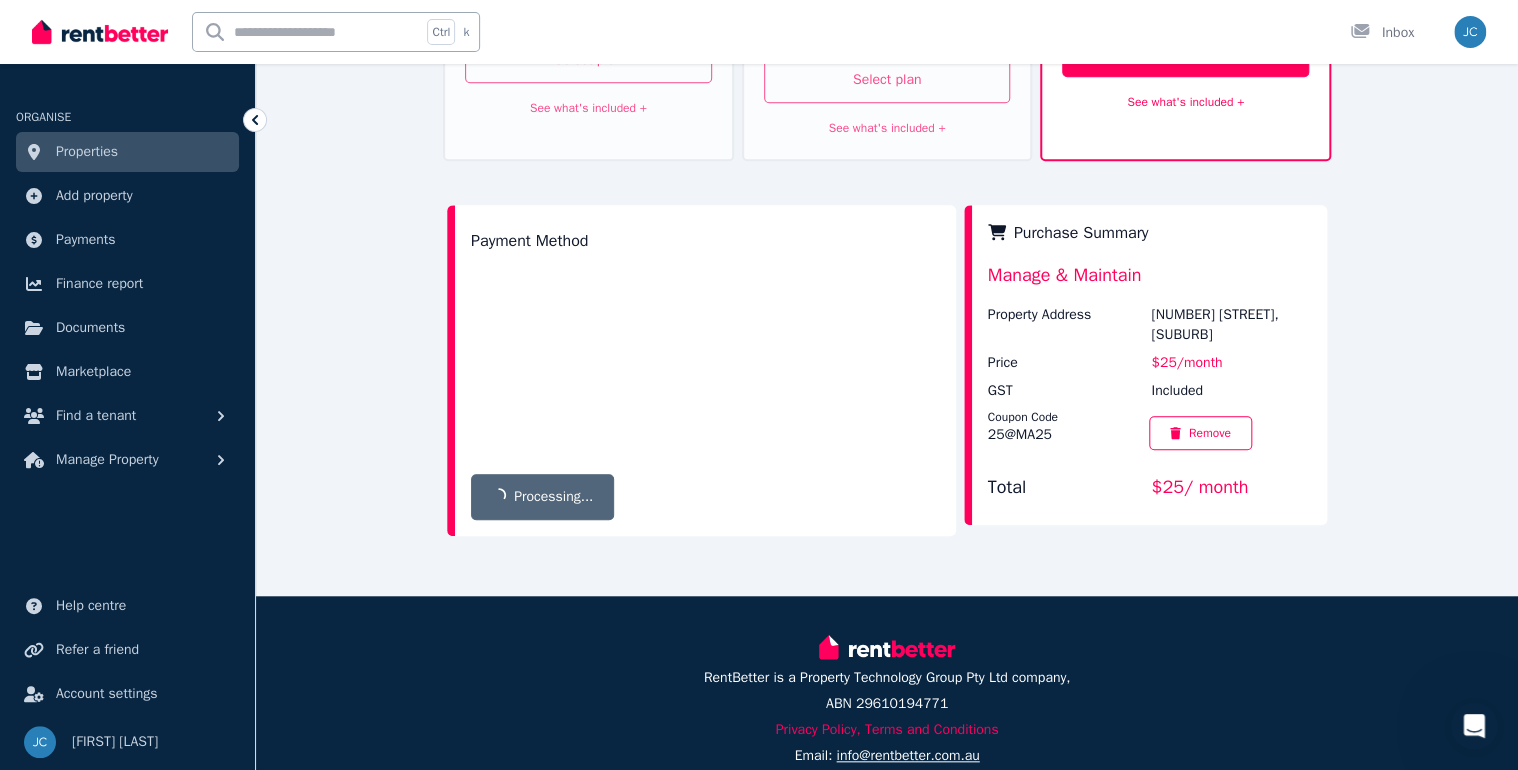 scroll, scrollTop: 339, scrollLeft: 0, axis: vertical 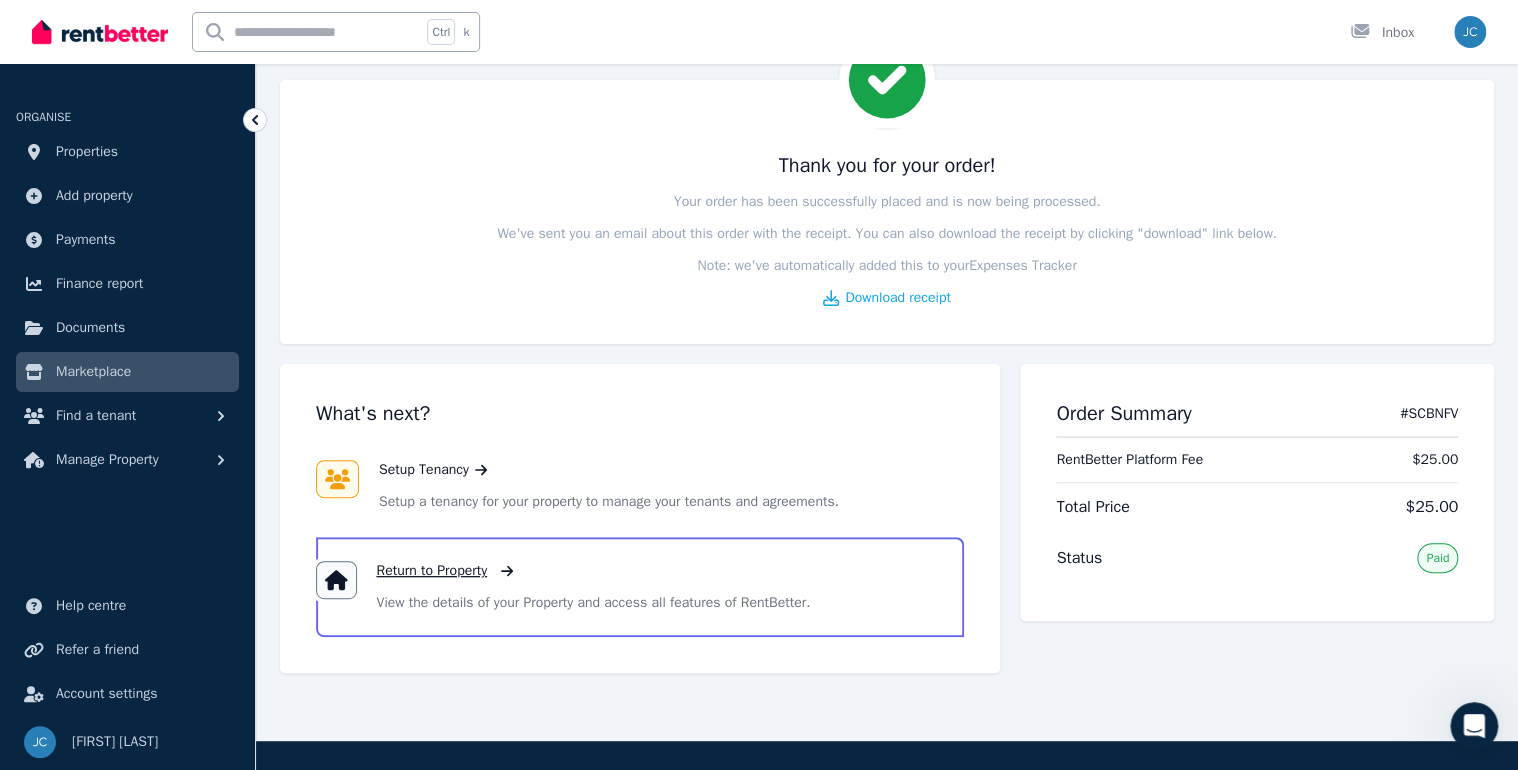 click on "Return to Property" at bounding box center (432, 571) 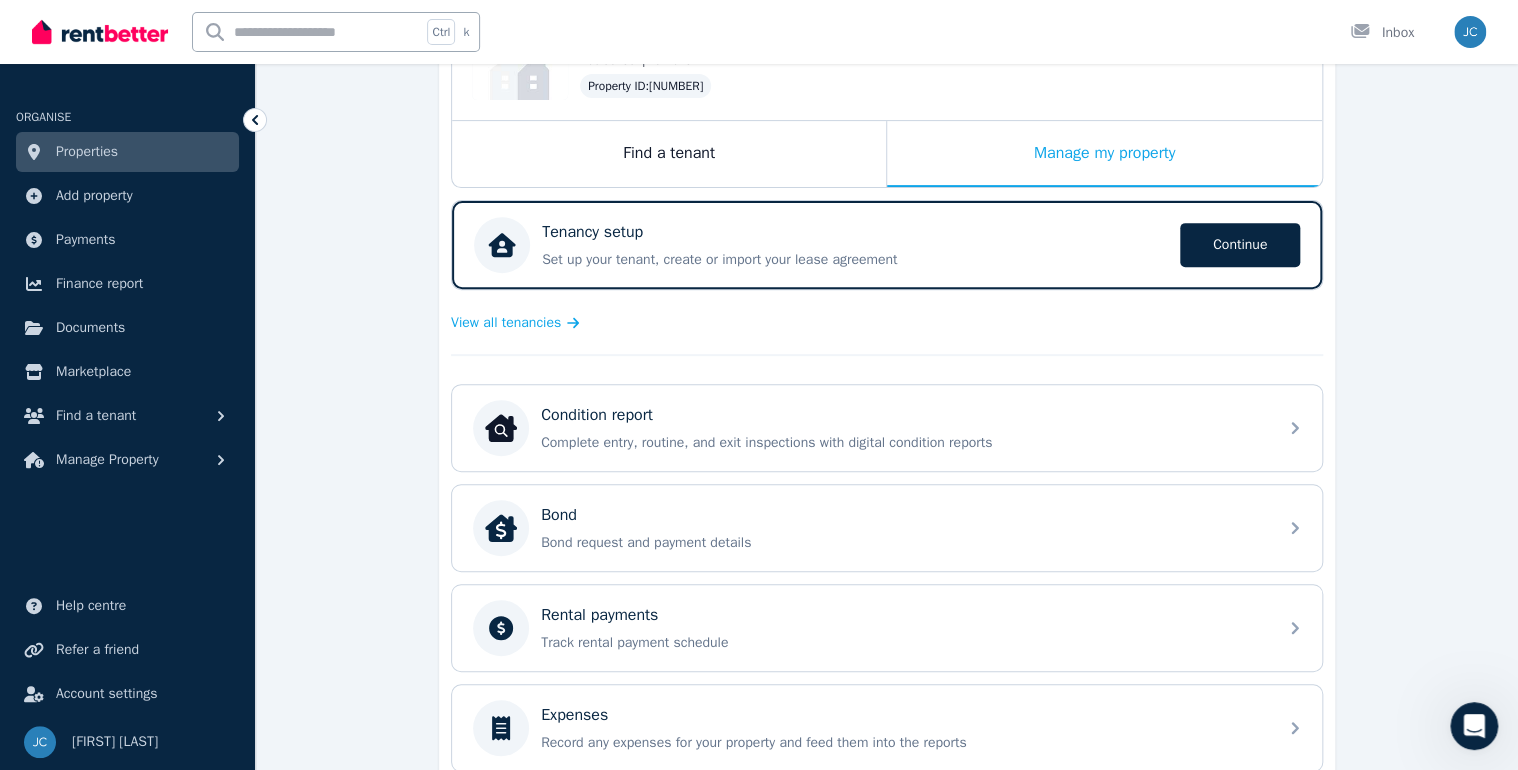 scroll, scrollTop: 320, scrollLeft: 0, axis: vertical 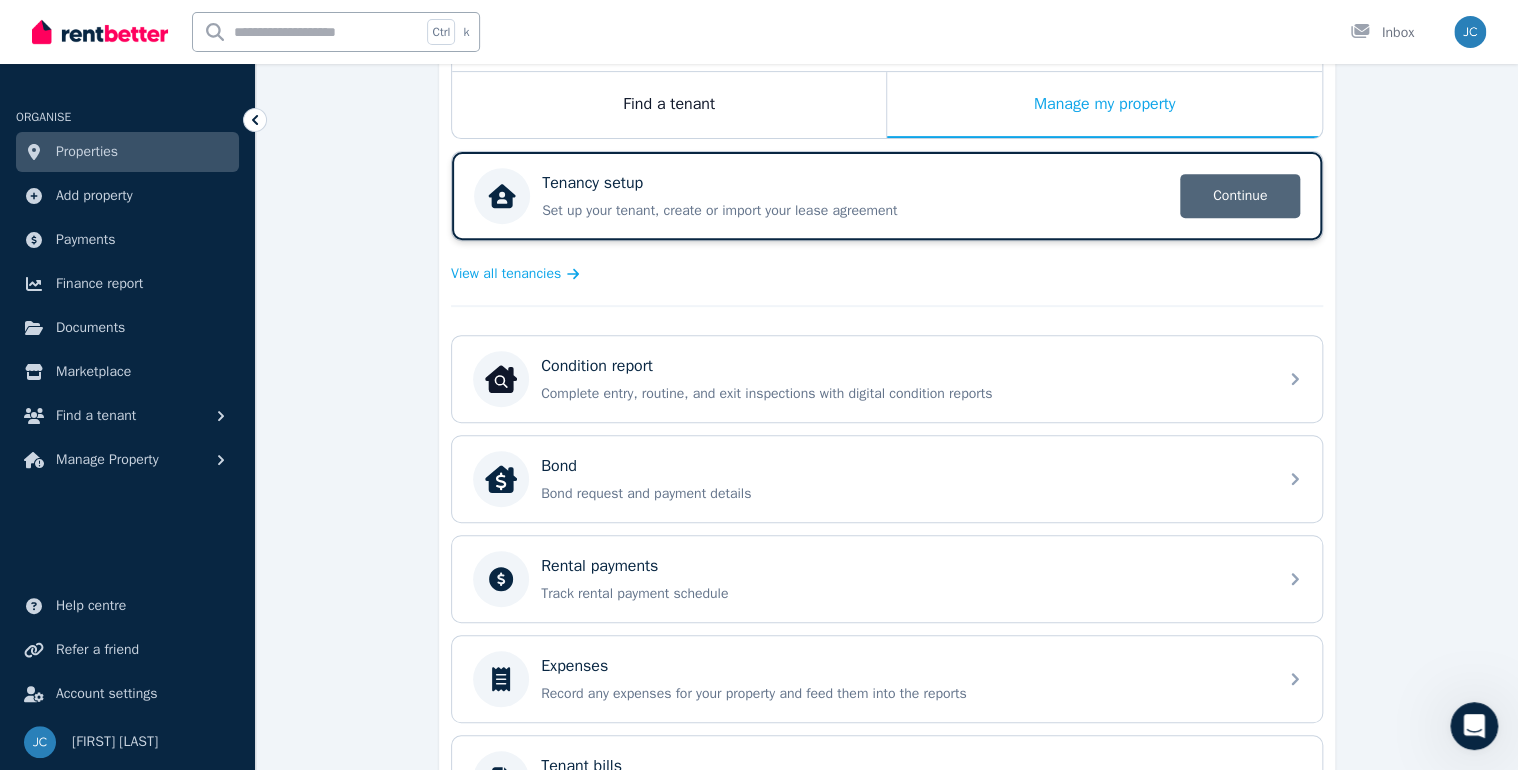 click on "Continue" at bounding box center (1240, 196) 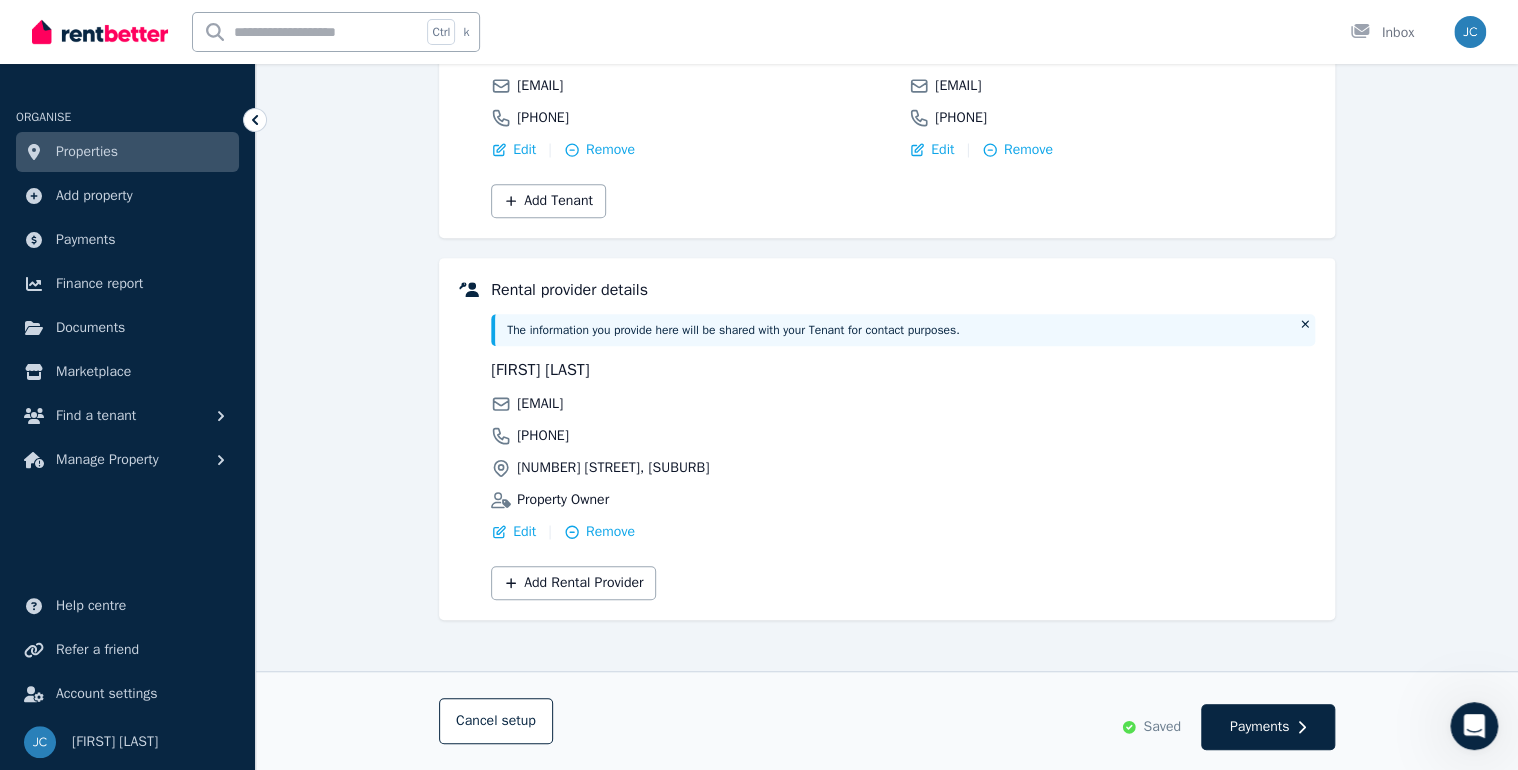 scroll, scrollTop: 336, scrollLeft: 0, axis: vertical 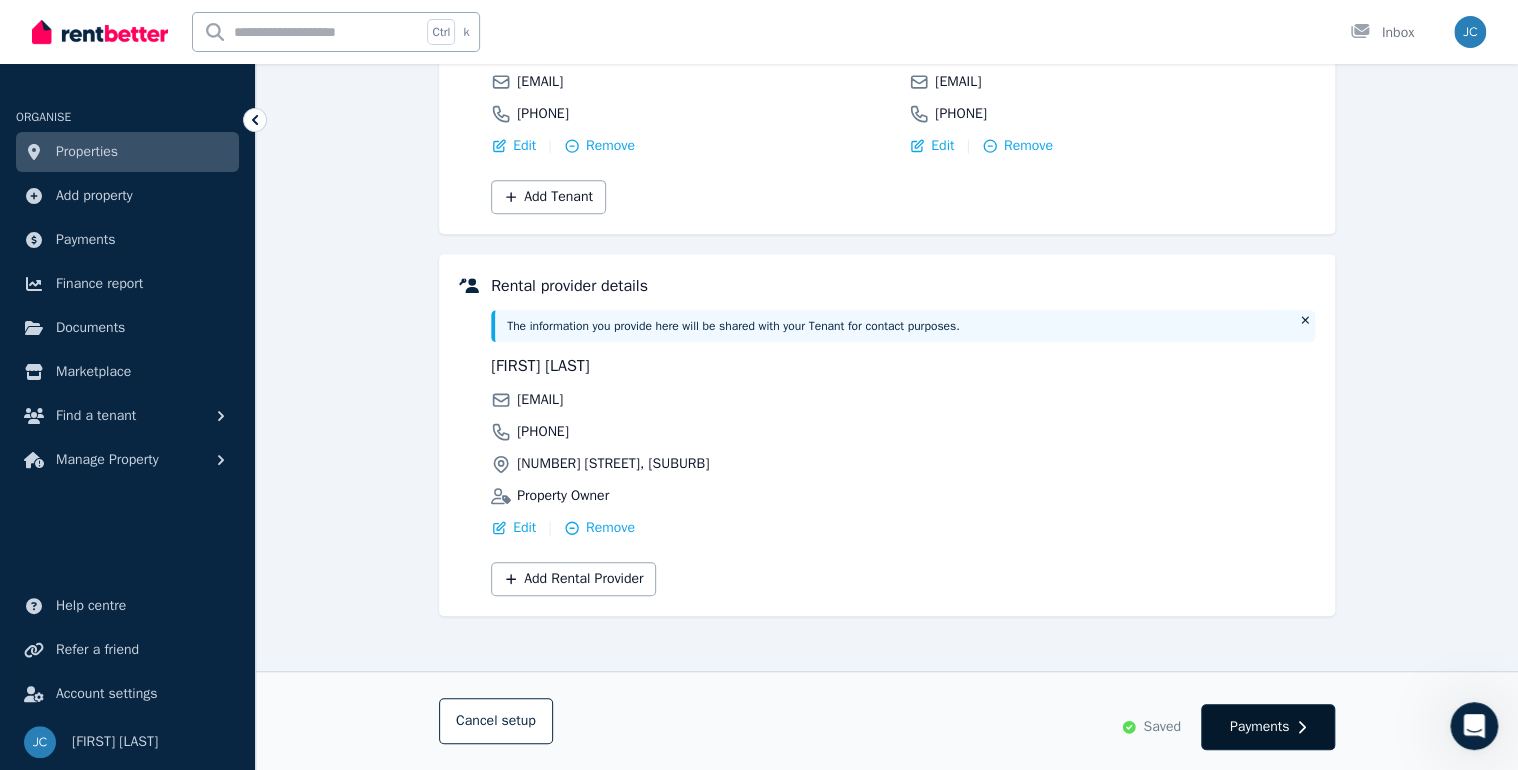 click on "Payments" at bounding box center (1260, 727) 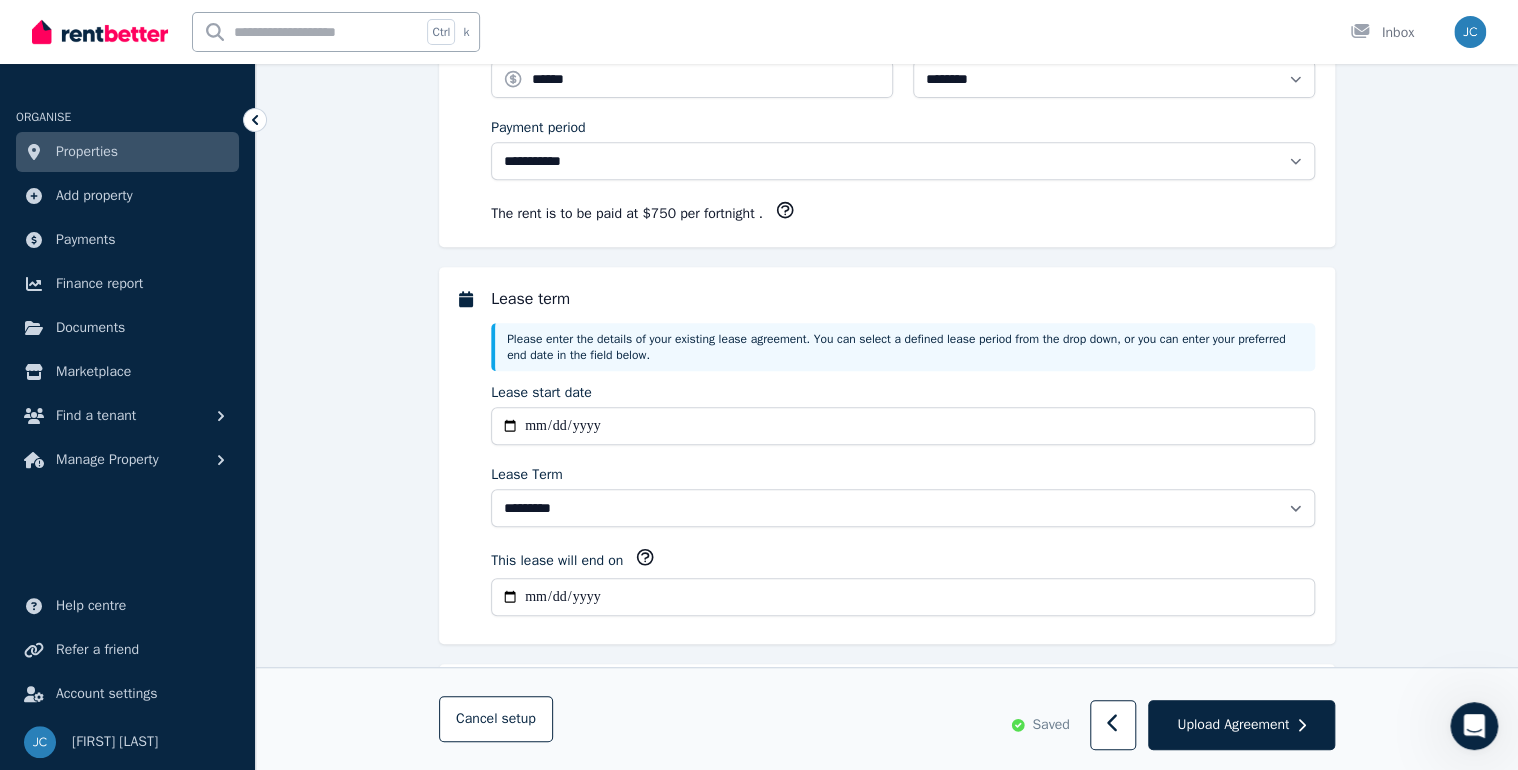 scroll, scrollTop: 0, scrollLeft: 0, axis: both 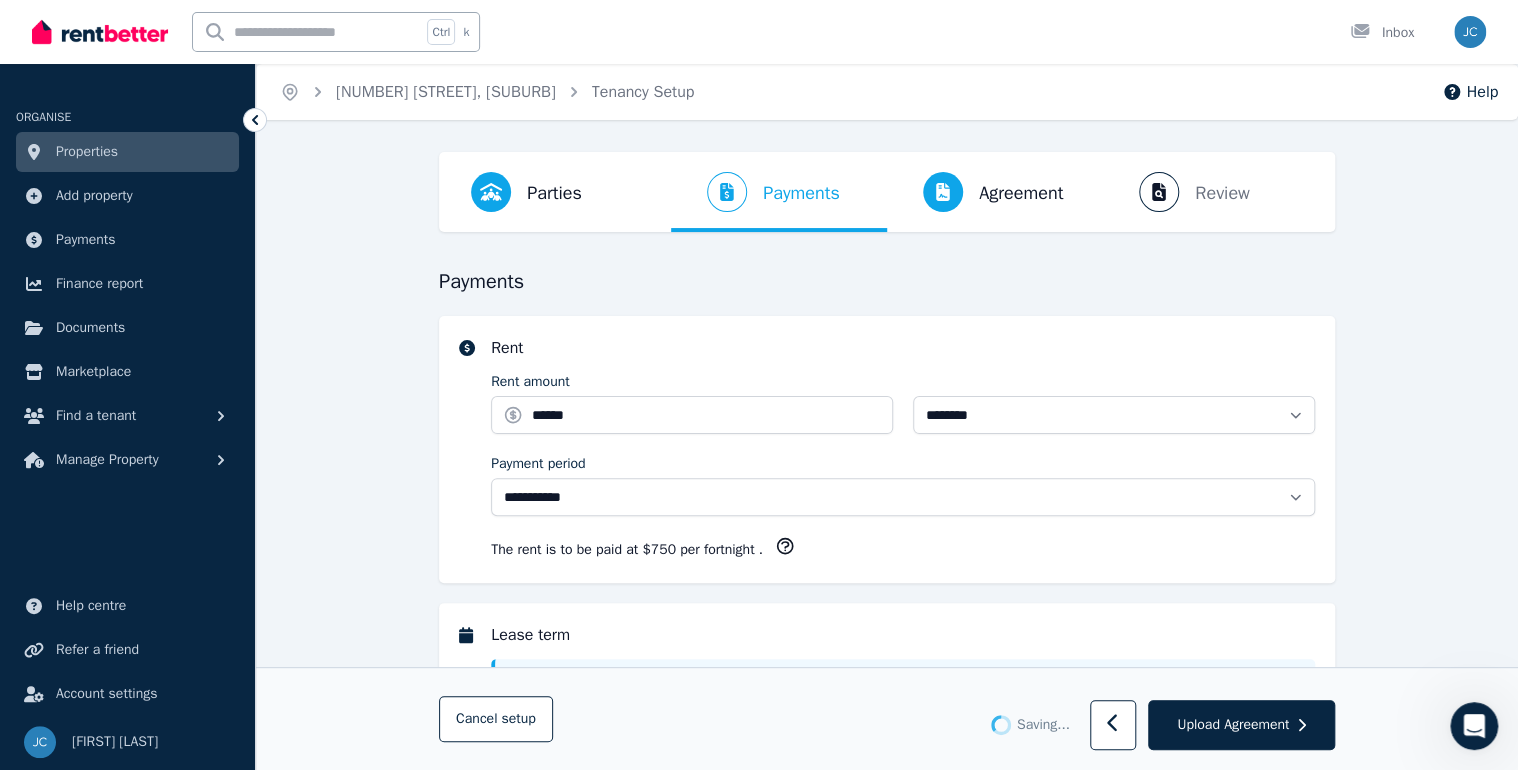 select on "**********" 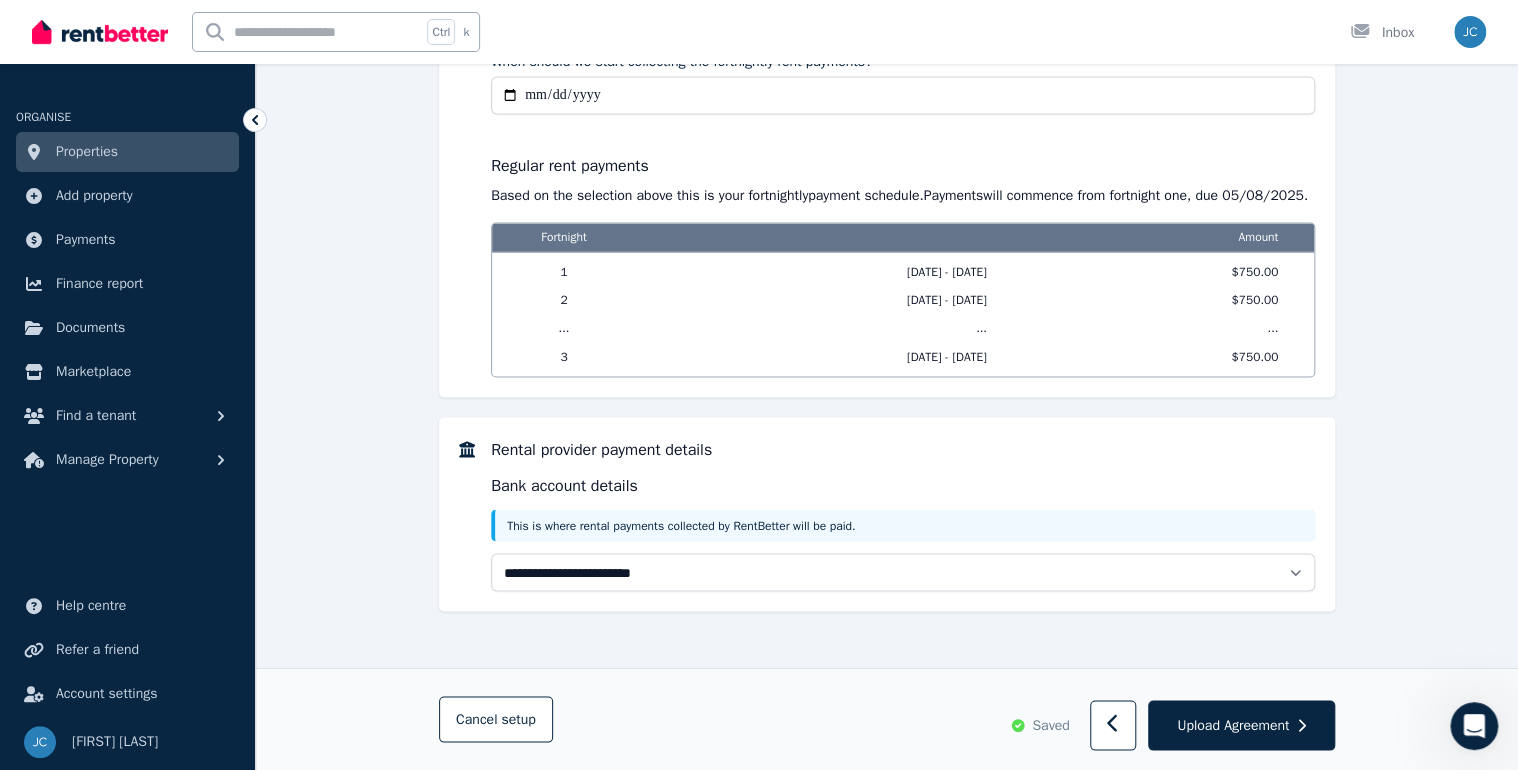 scroll, scrollTop: 1568, scrollLeft: 0, axis: vertical 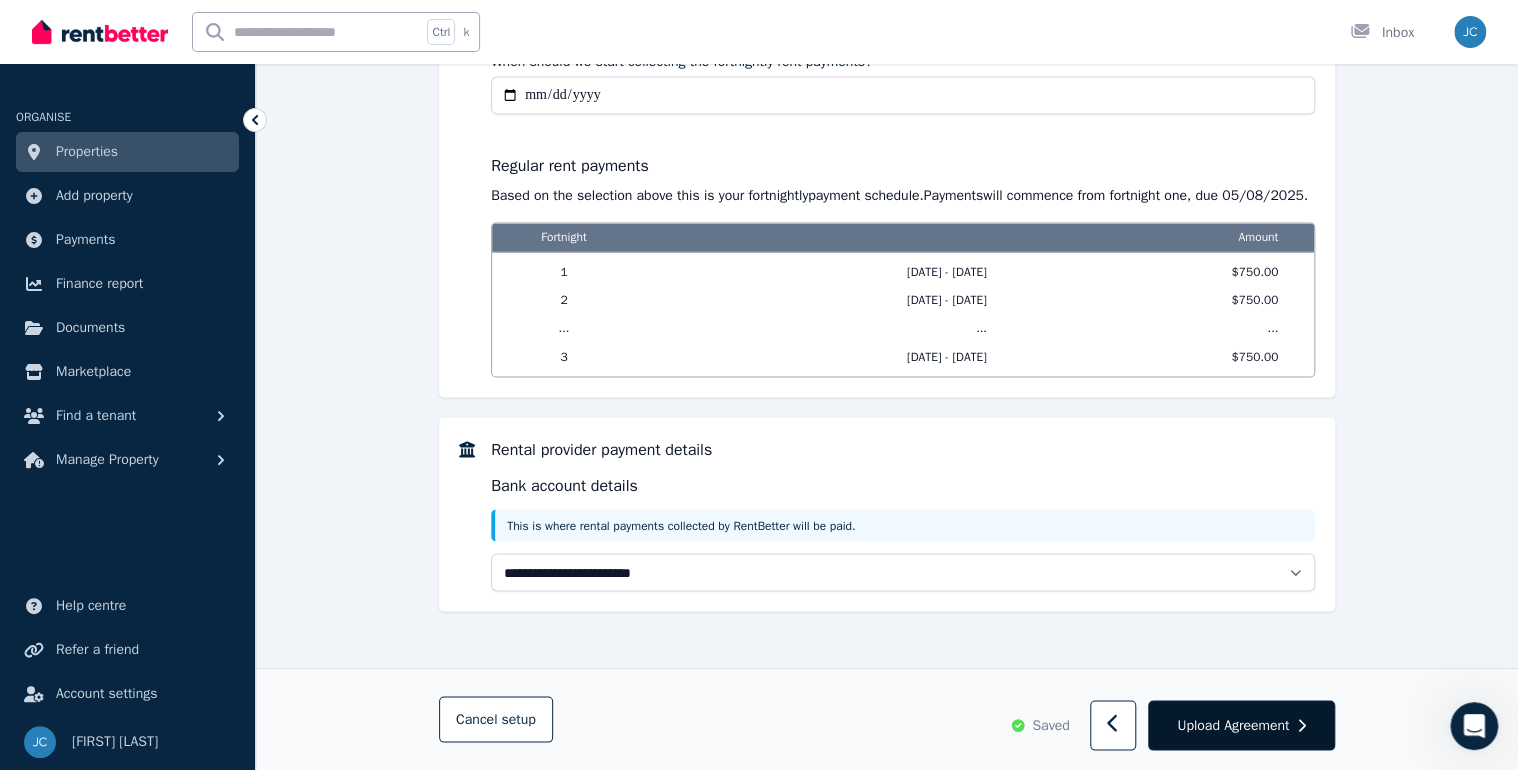 click on "Upload Agreement" at bounding box center [1233, 725] 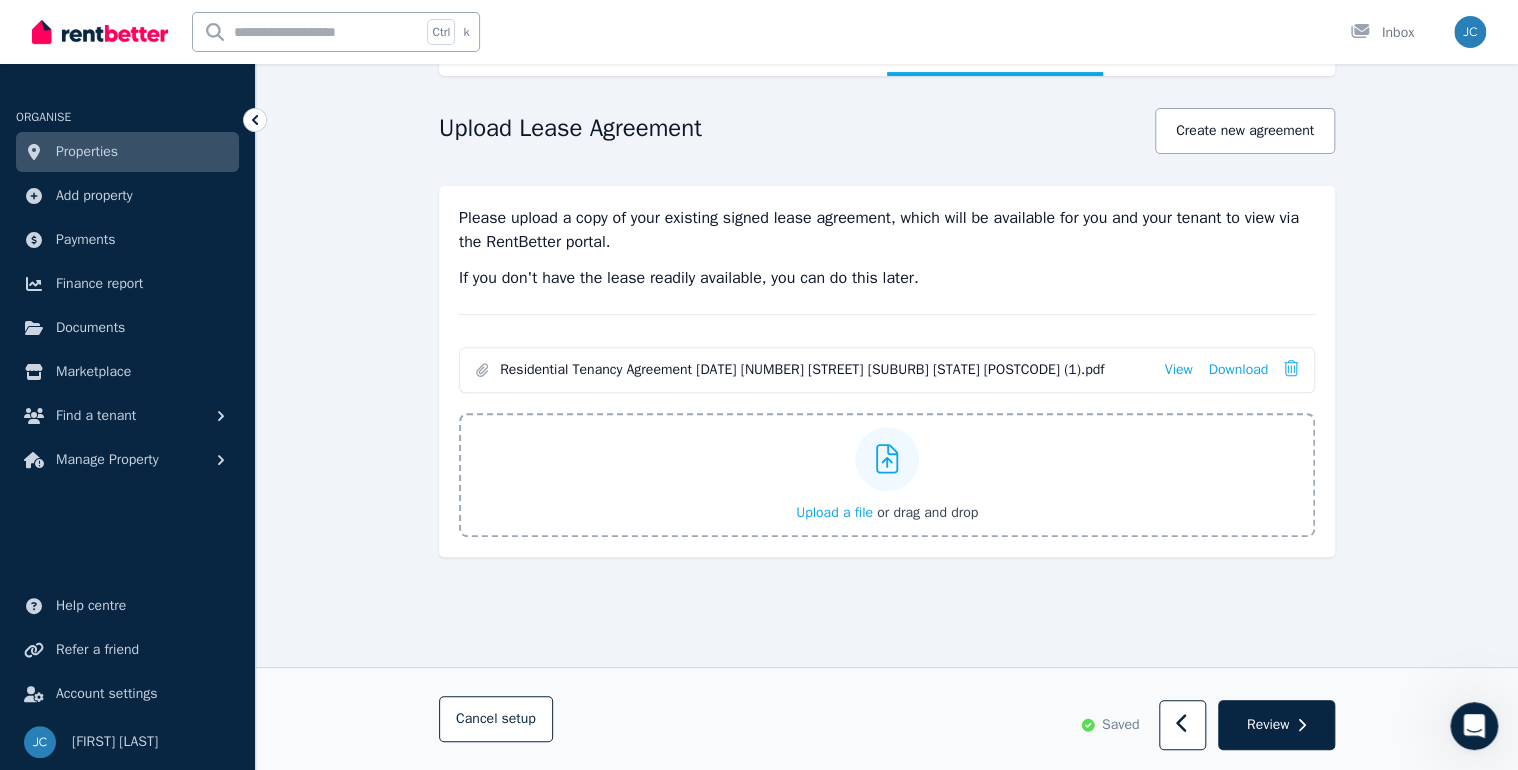 scroll, scrollTop: 160, scrollLeft: 0, axis: vertical 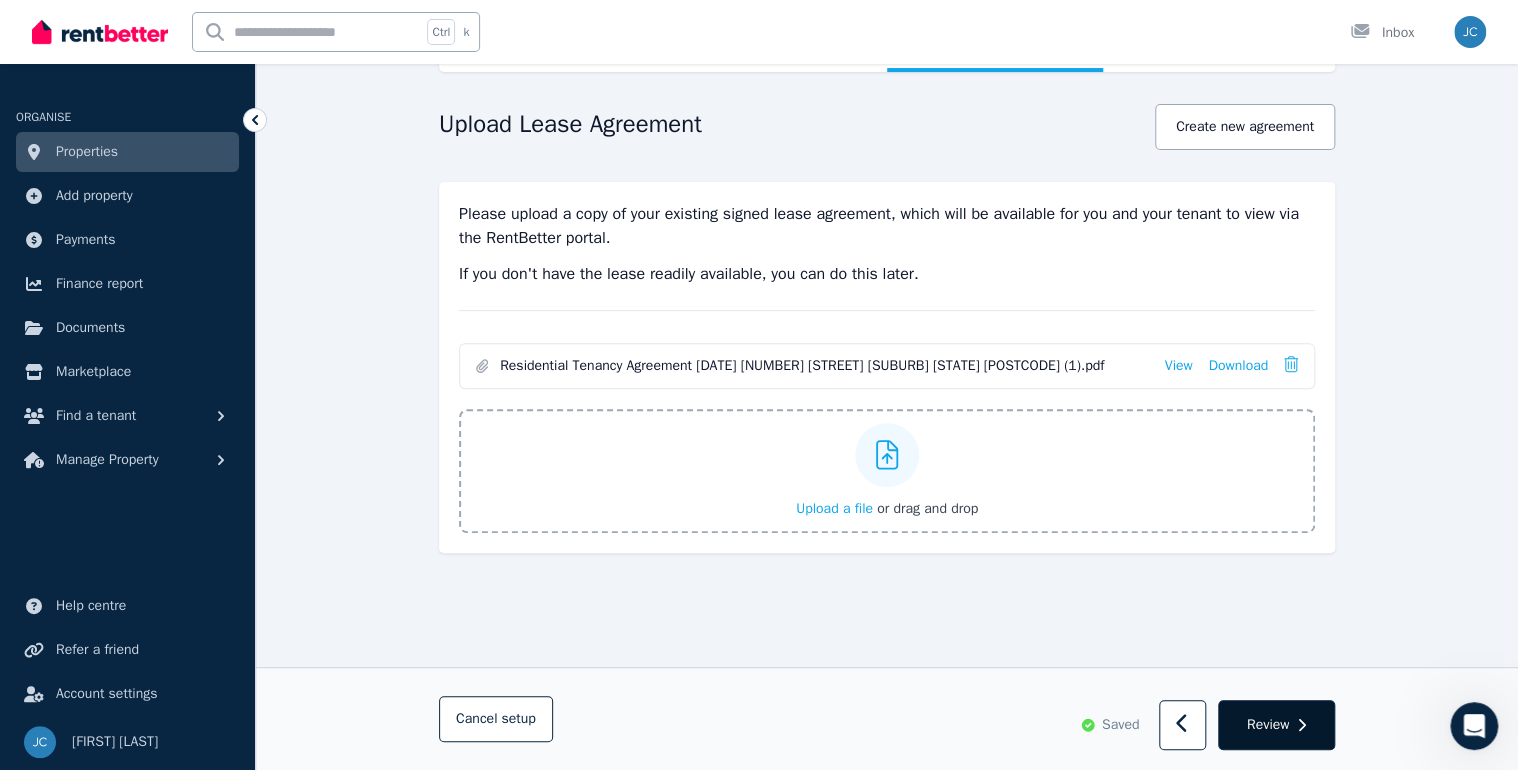 click on "Review" at bounding box center [1276, 726] 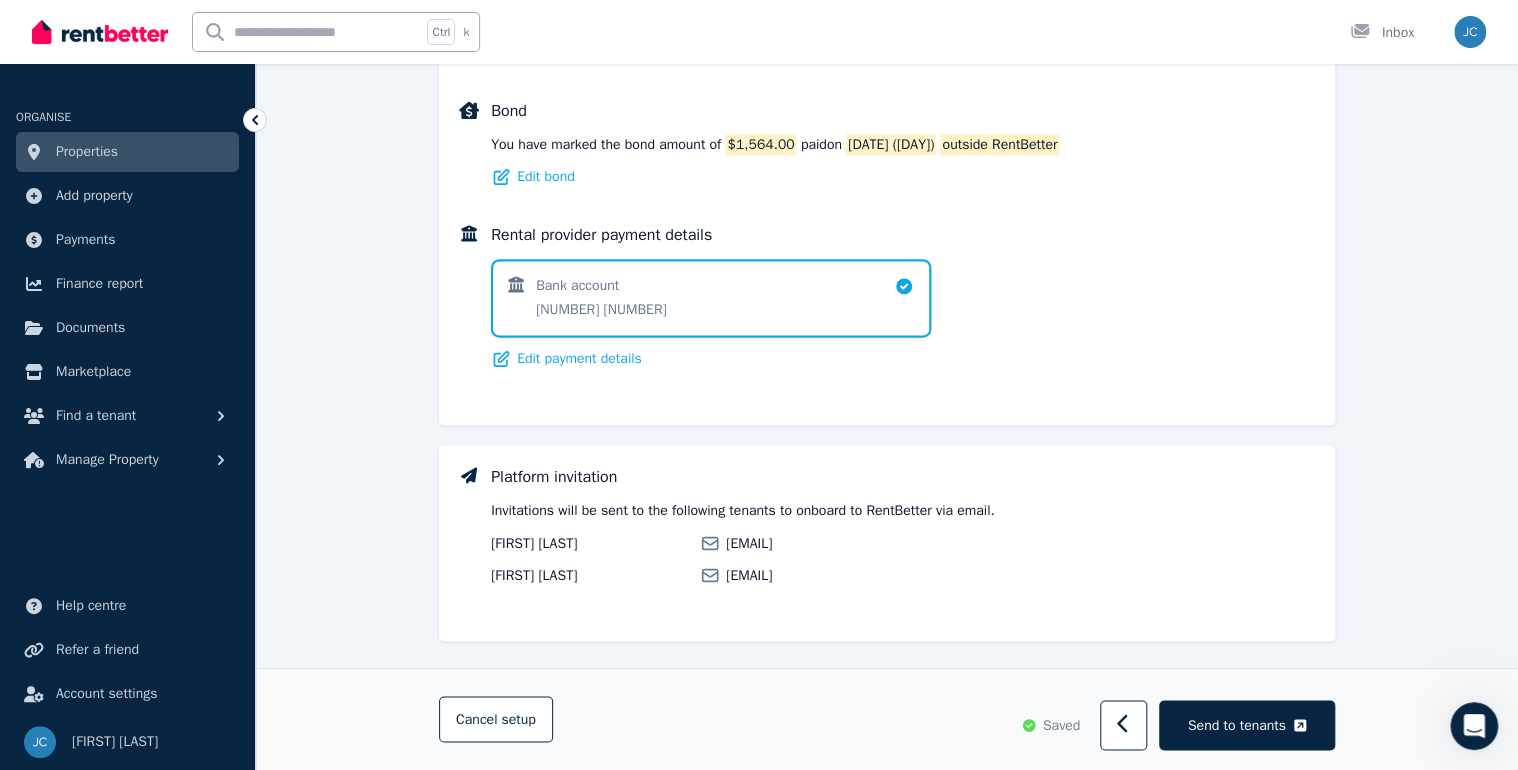 scroll, scrollTop: 1386, scrollLeft: 0, axis: vertical 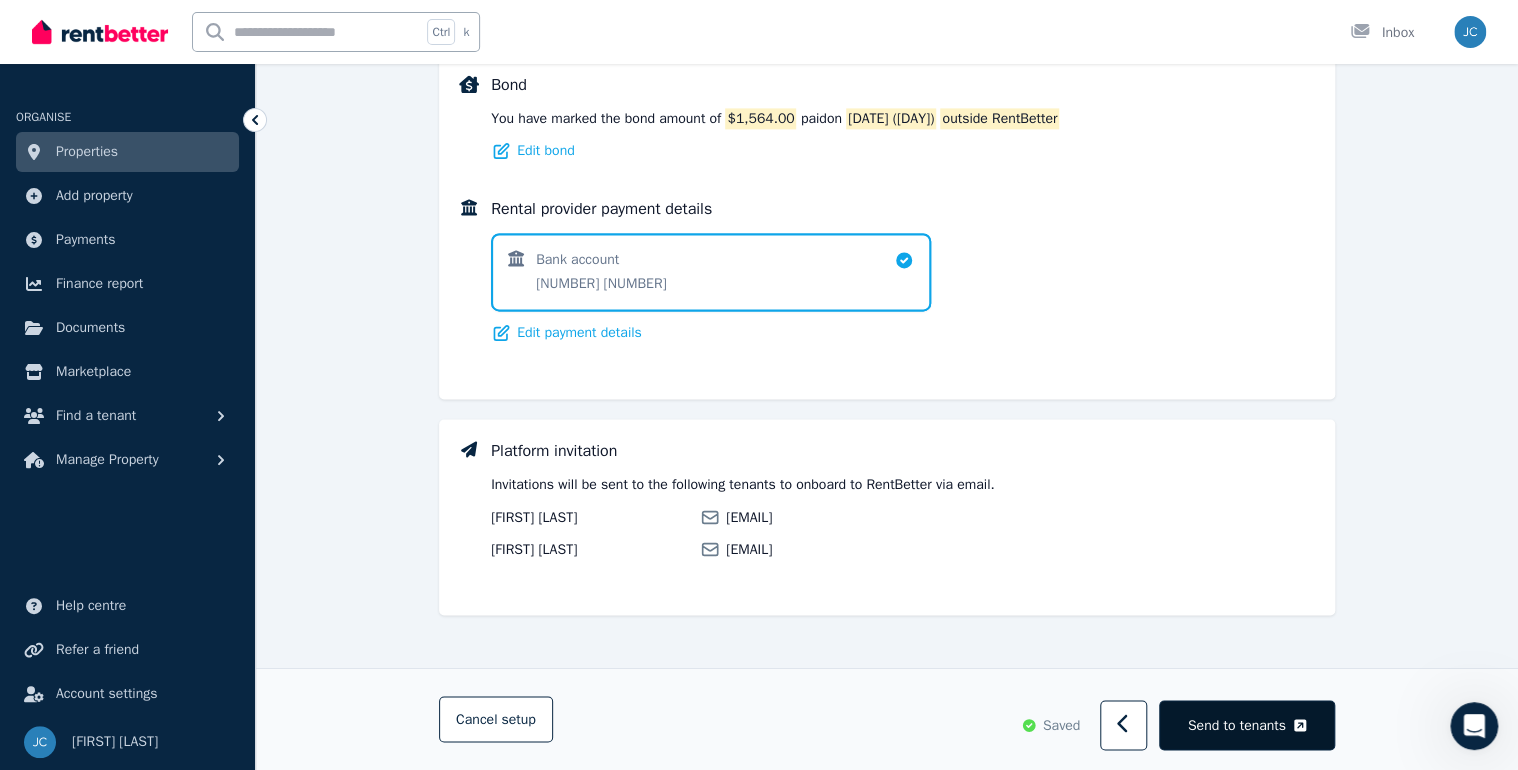 click on "Send to tenants" at bounding box center [1237, 725] 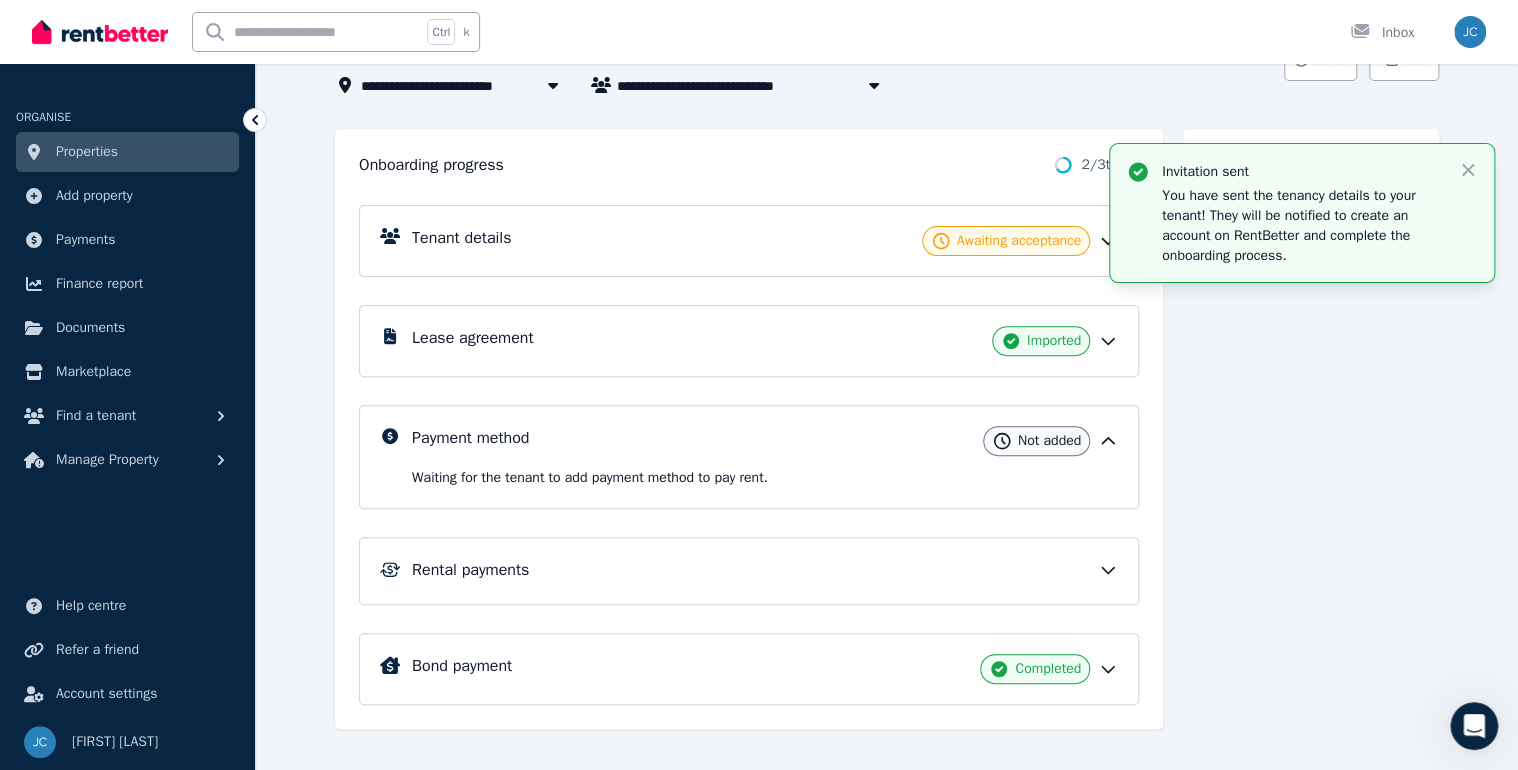 scroll, scrollTop: 184, scrollLeft: 0, axis: vertical 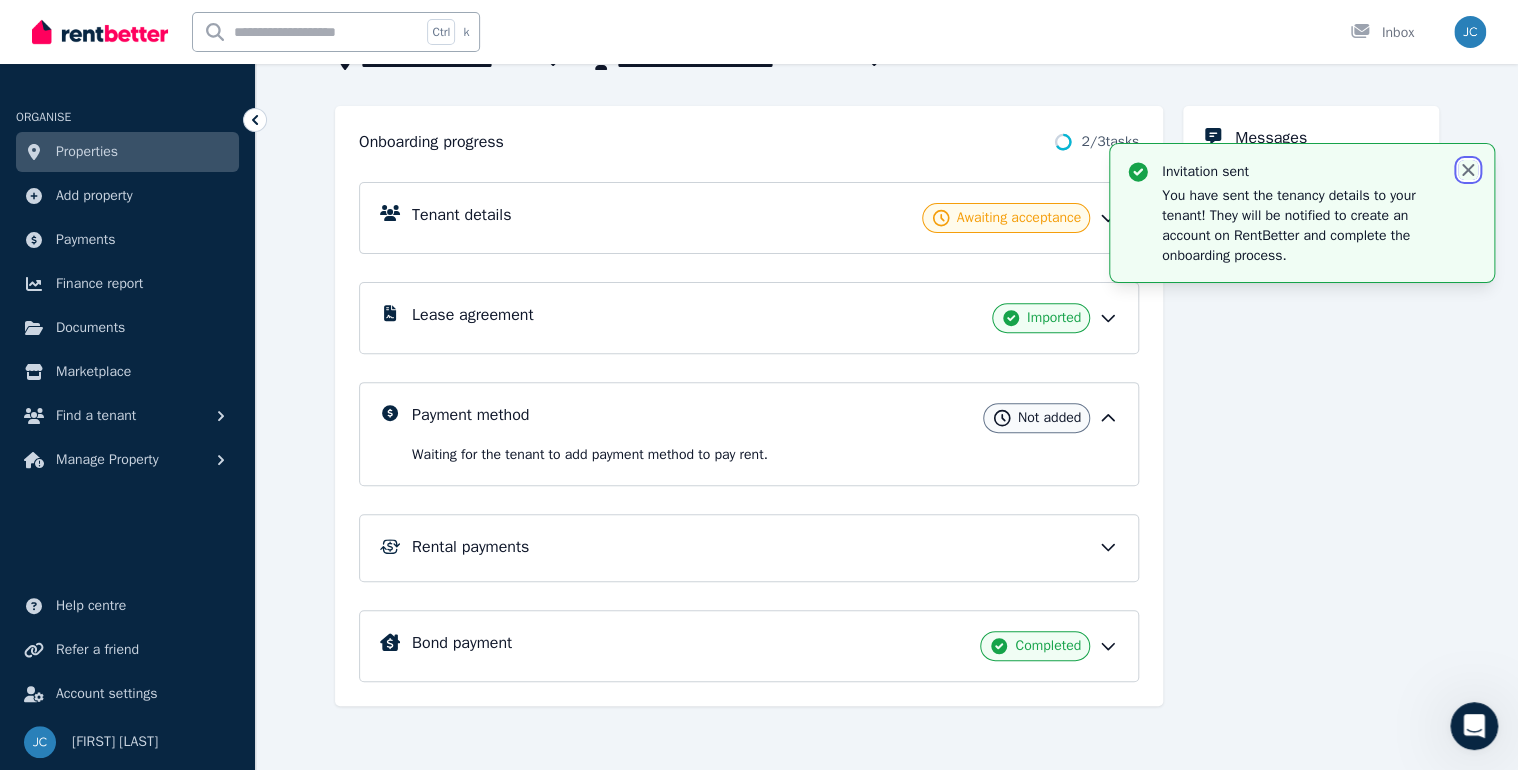 click 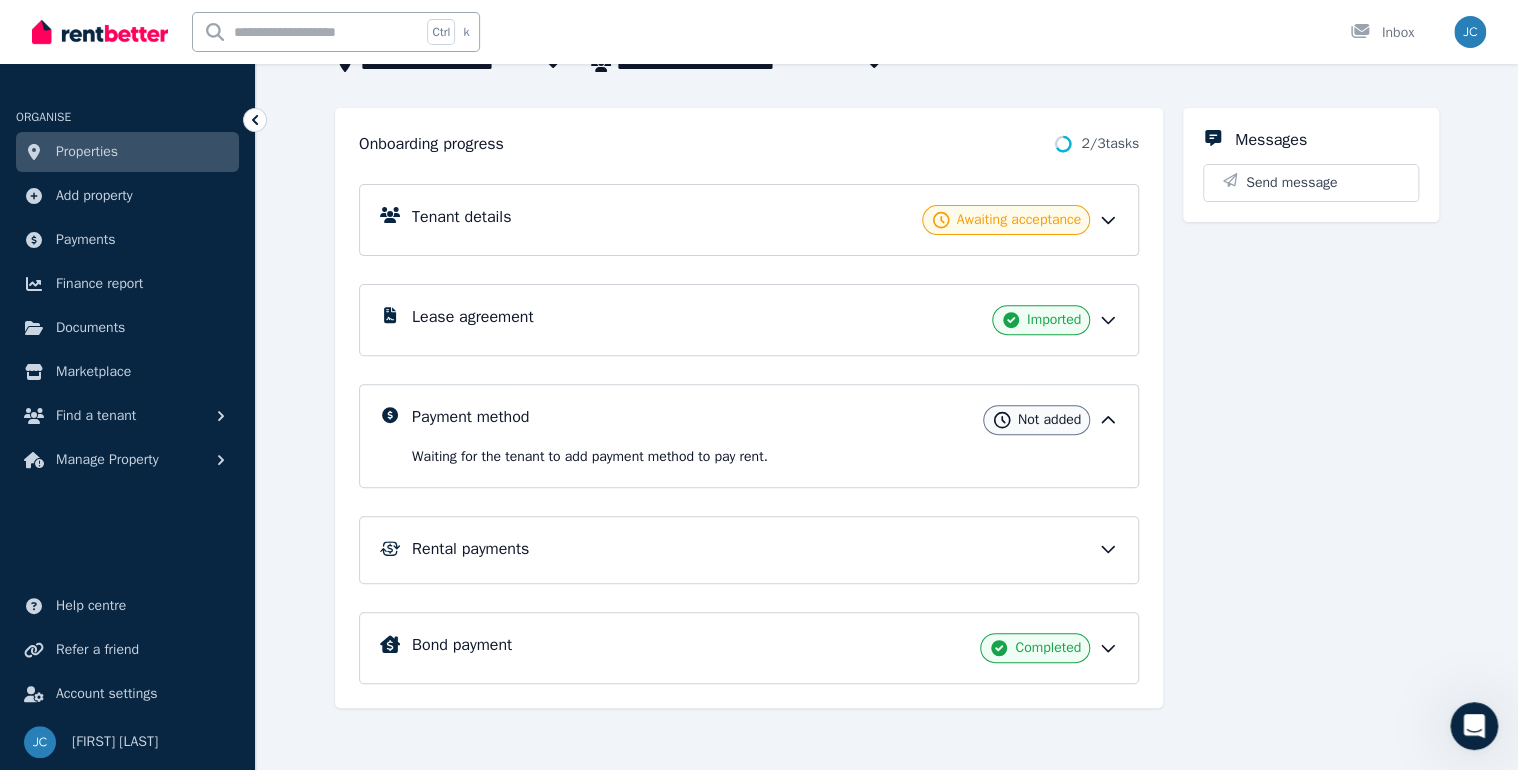 scroll, scrollTop: 184, scrollLeft: 0, axis: vertical 